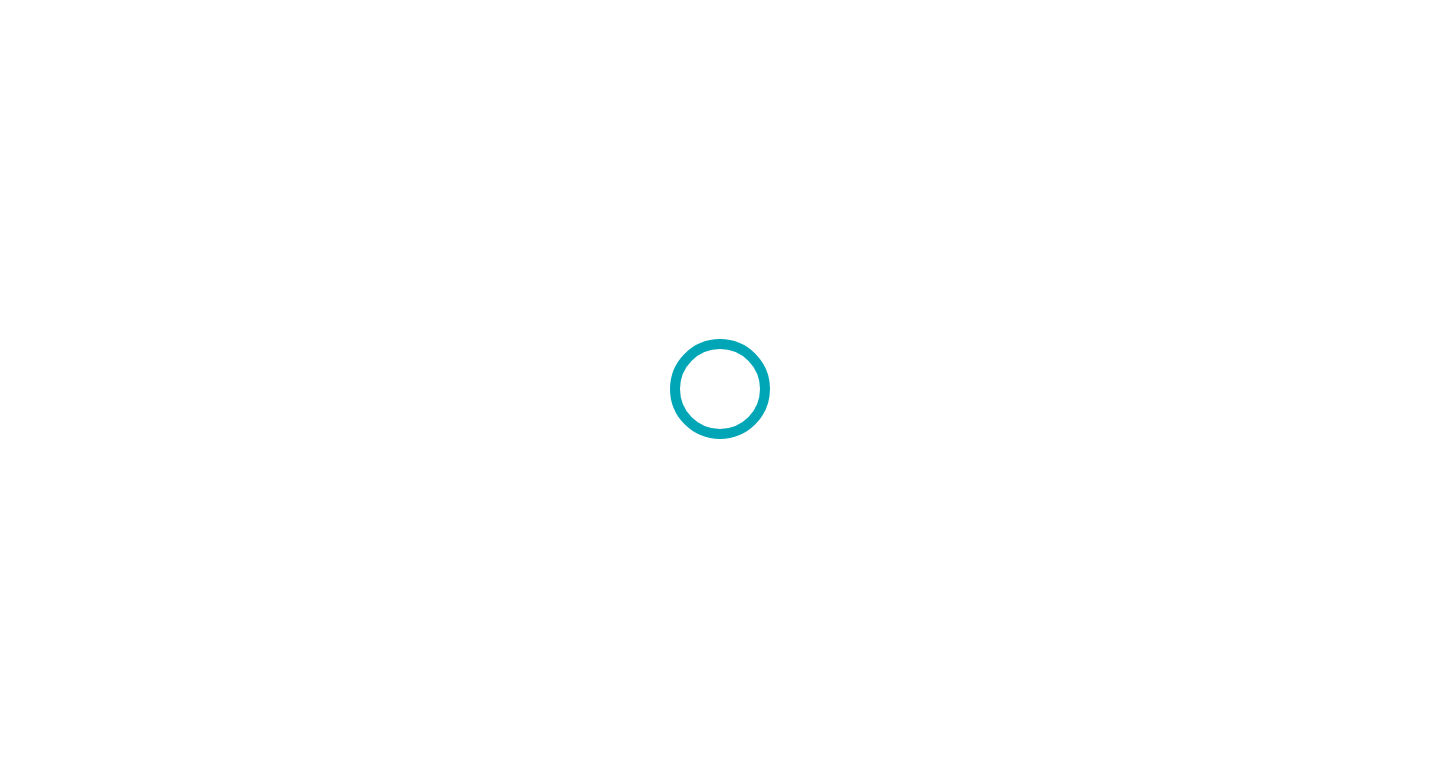 scroll, scrollTop: 0, scrollLeft: 0, axis: both 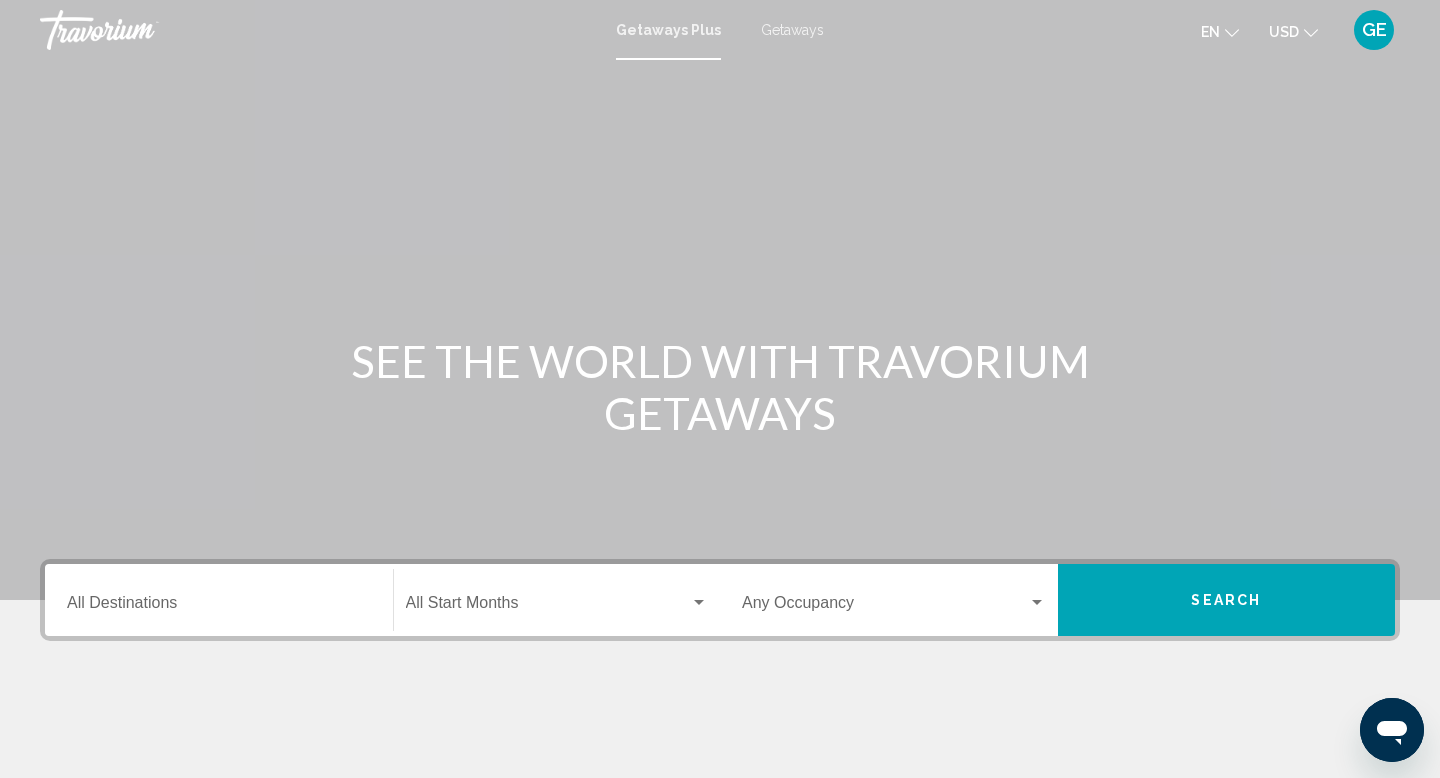 click on "Getaways" at bounding box center [792, 30] 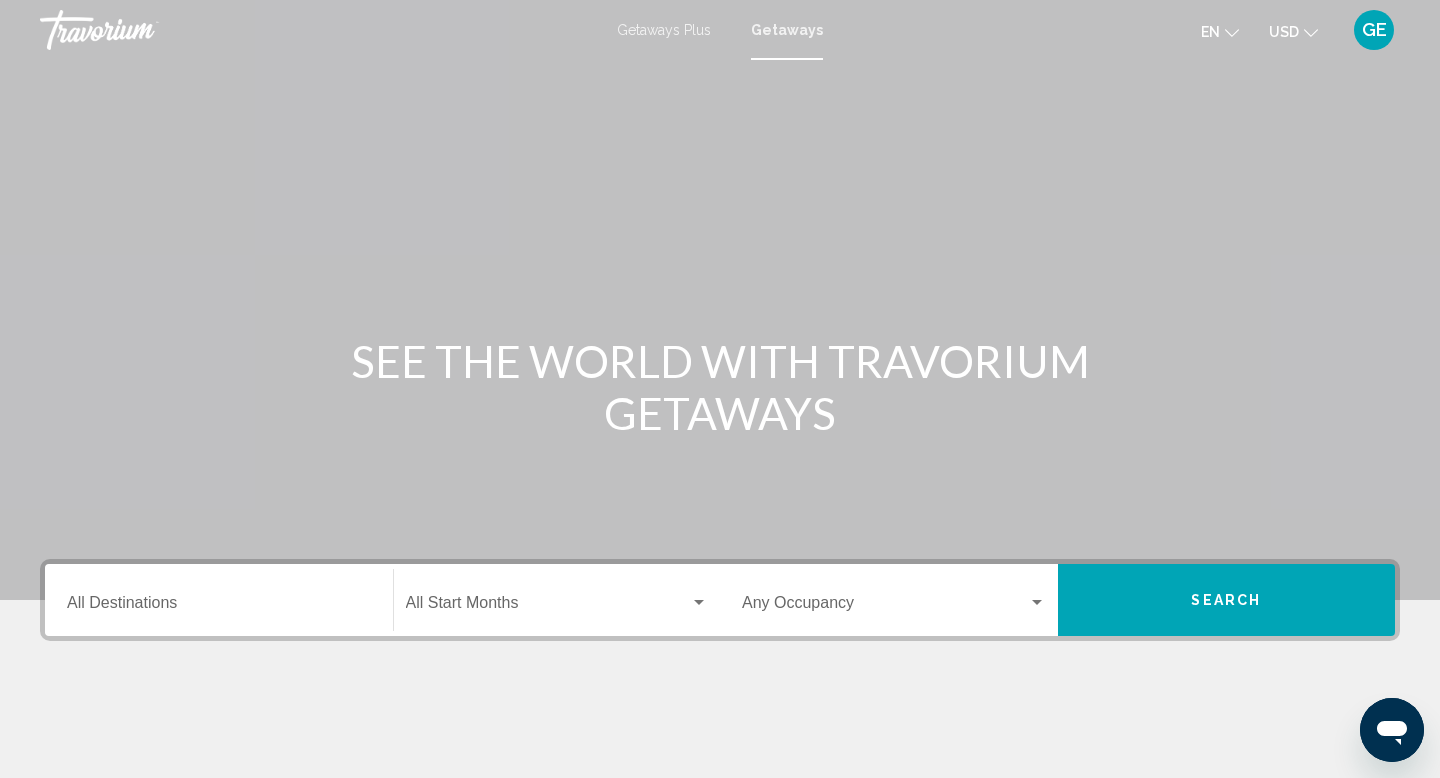 click on "USD" 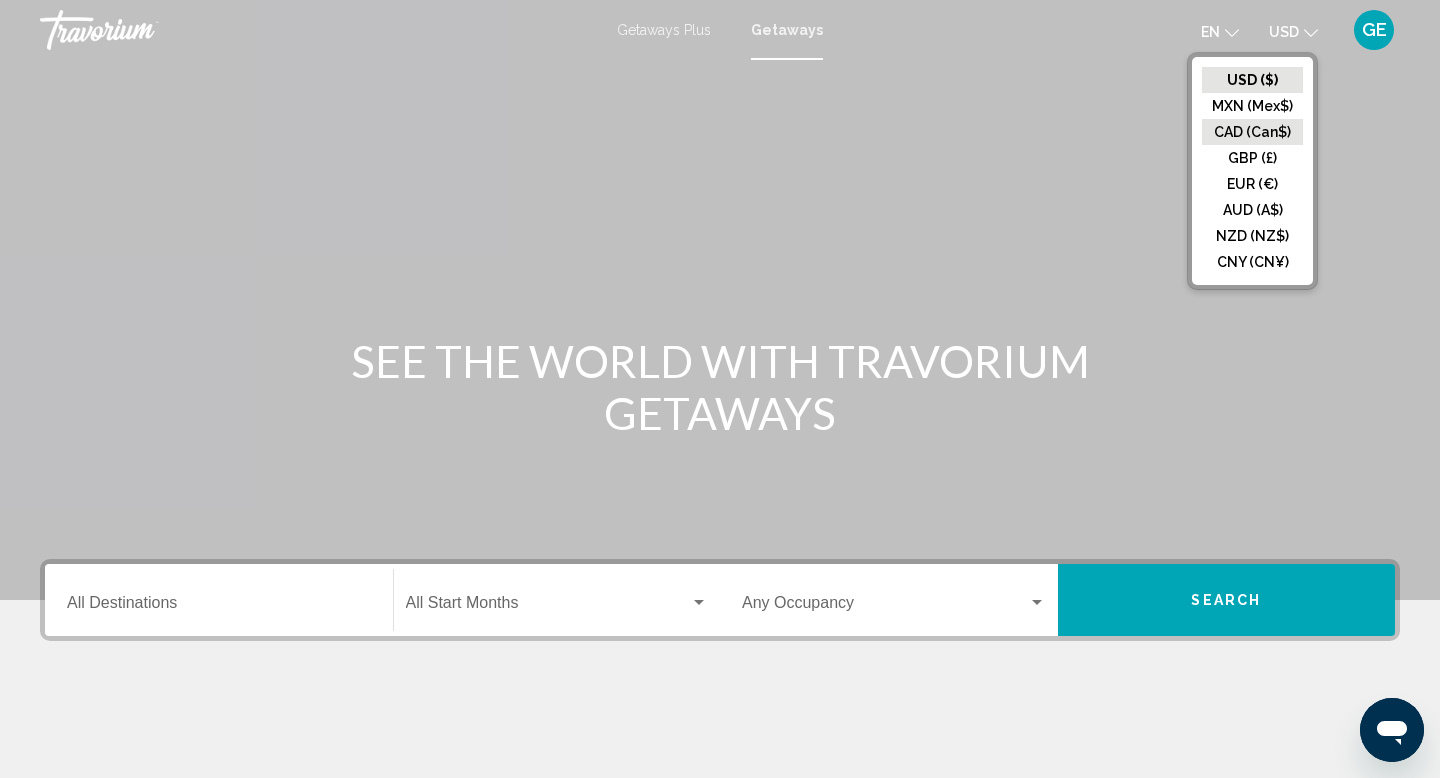 click on "CAD (Can$)" 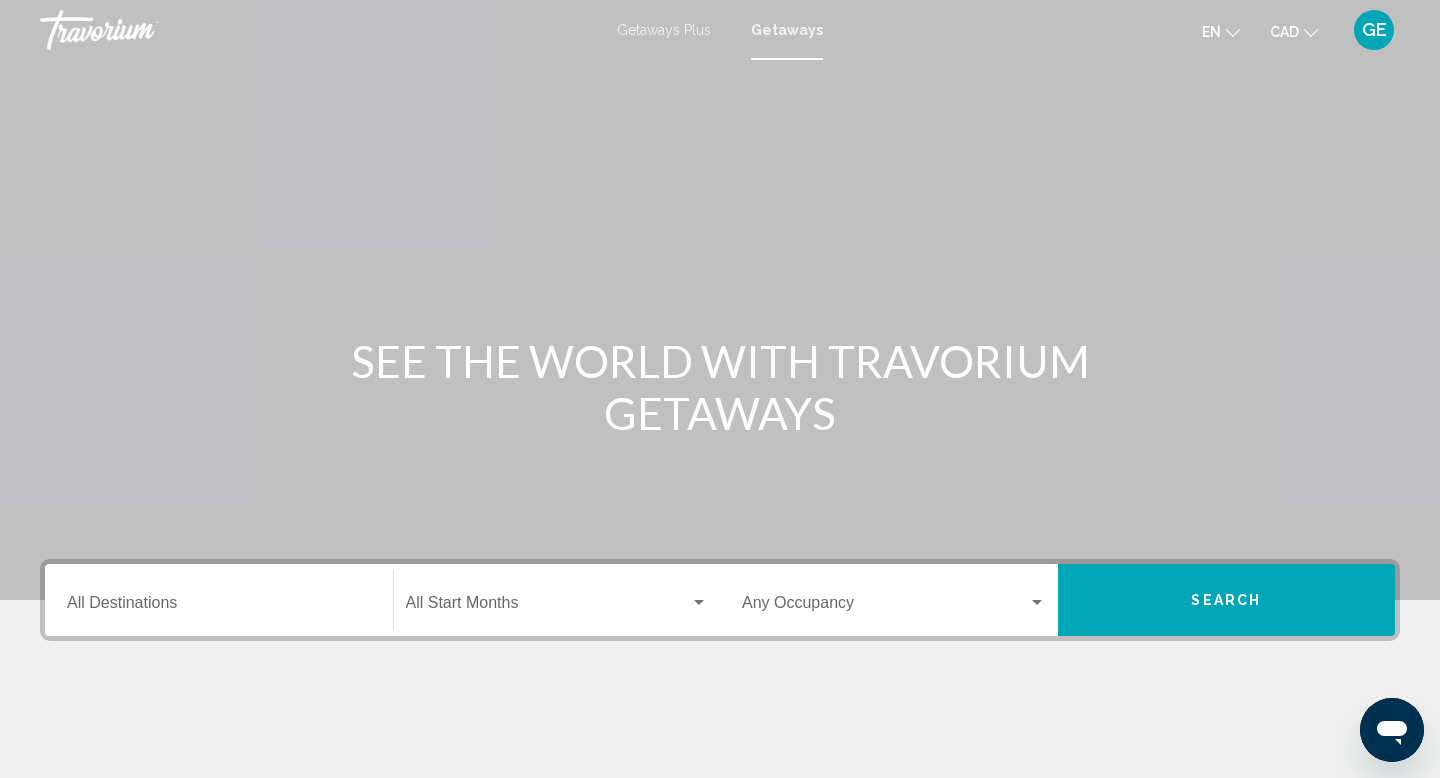 click on "Destination All Destinations" at bounding box center [219, 607] 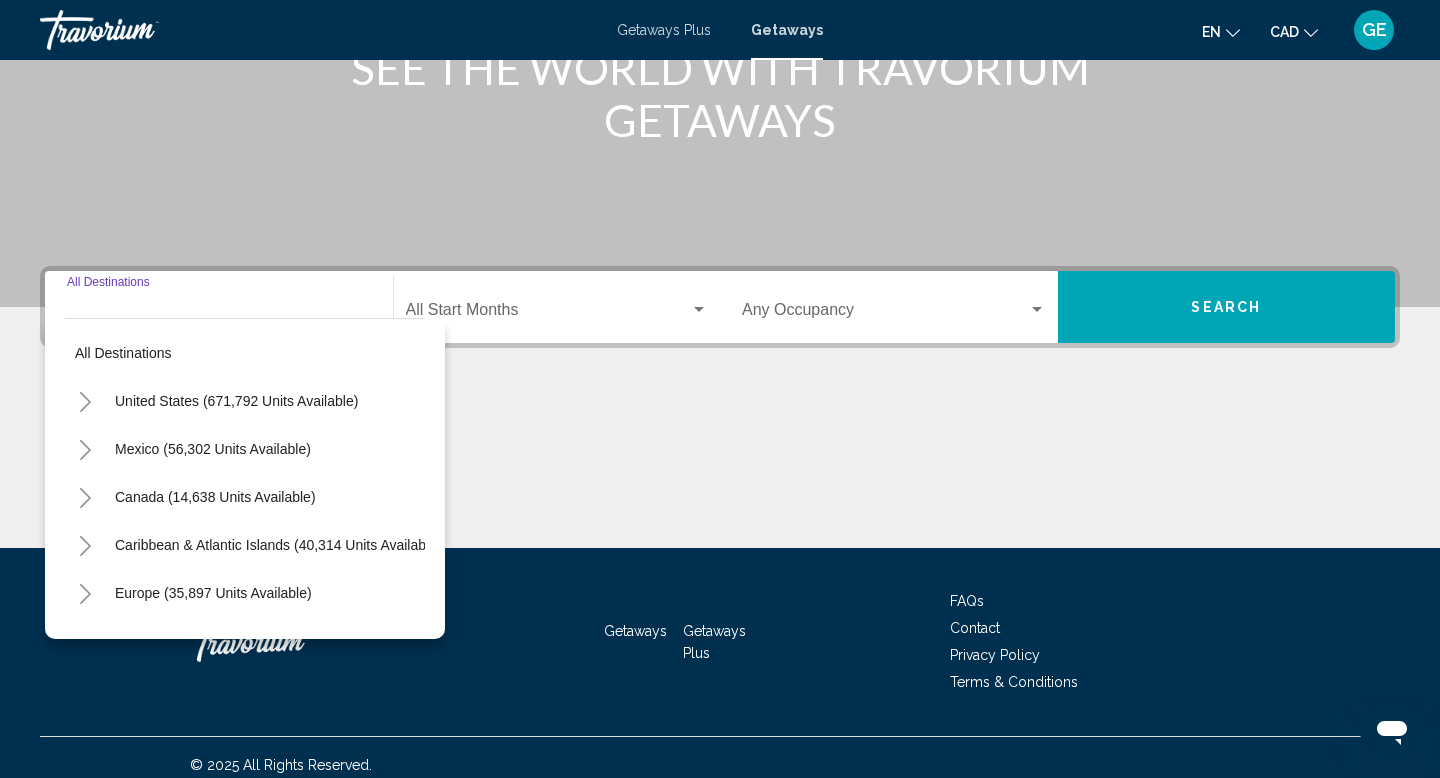 scroll, scrollTop: 308, scrollLeft: 0, axis: vertical 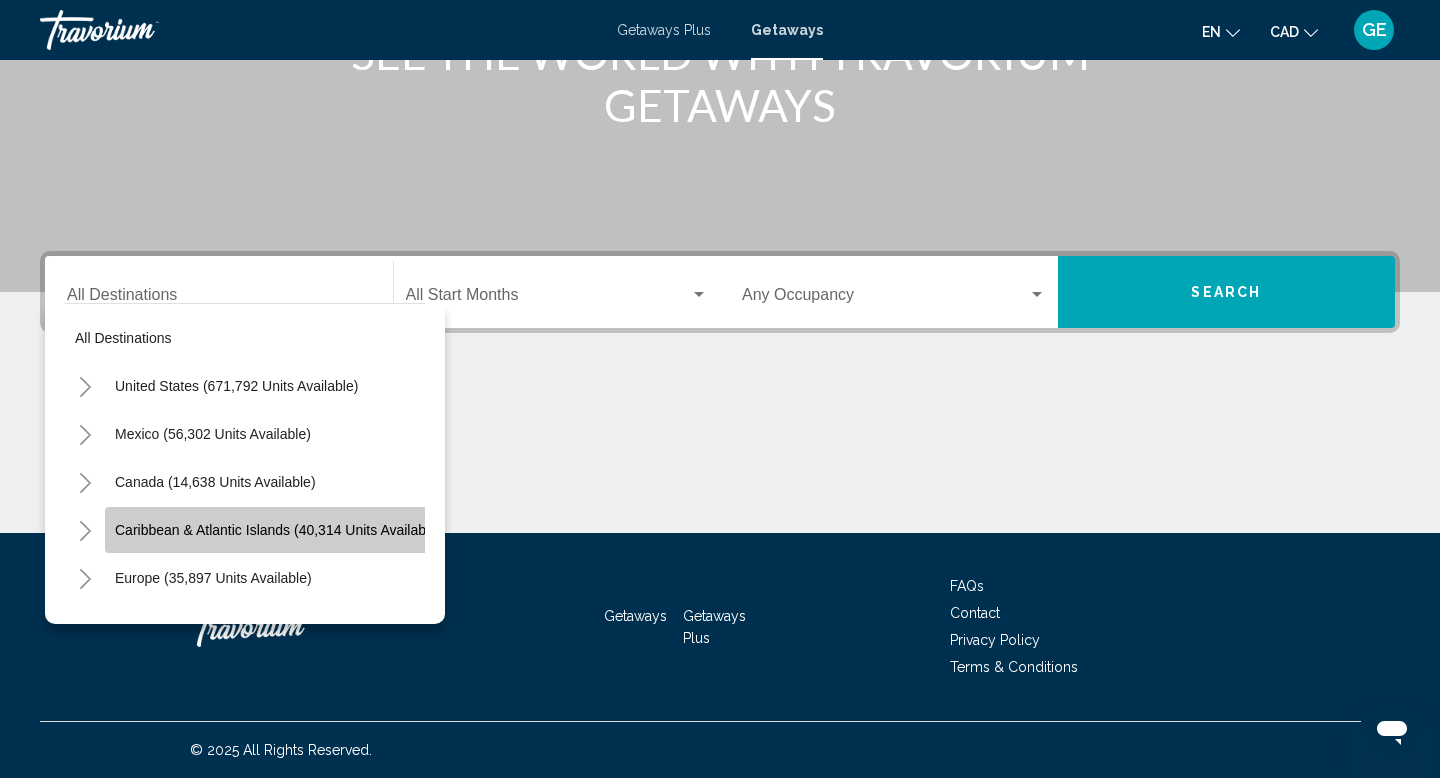 click on "Caribbean & Atlantic Islands (40,314 units available)" 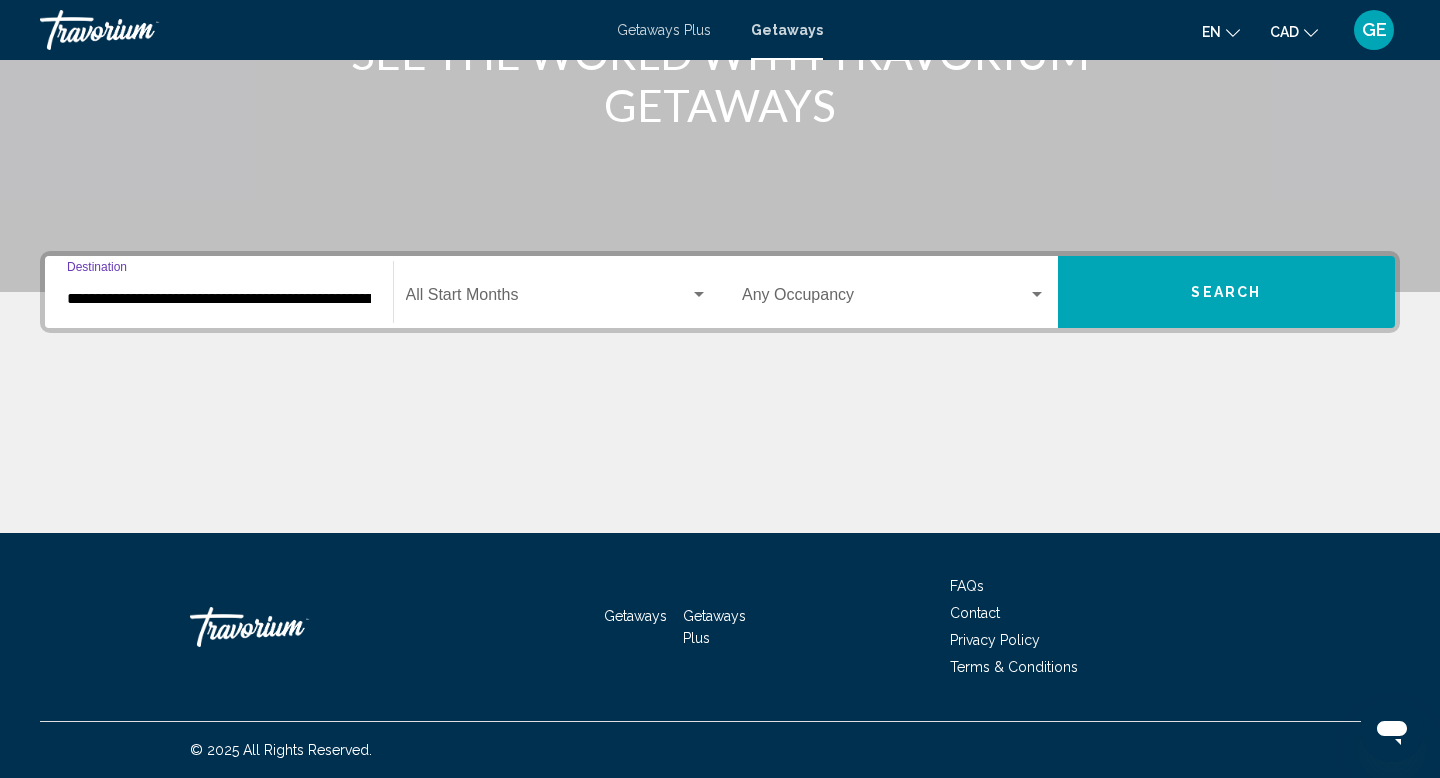 click at bounding box center (548, 299) 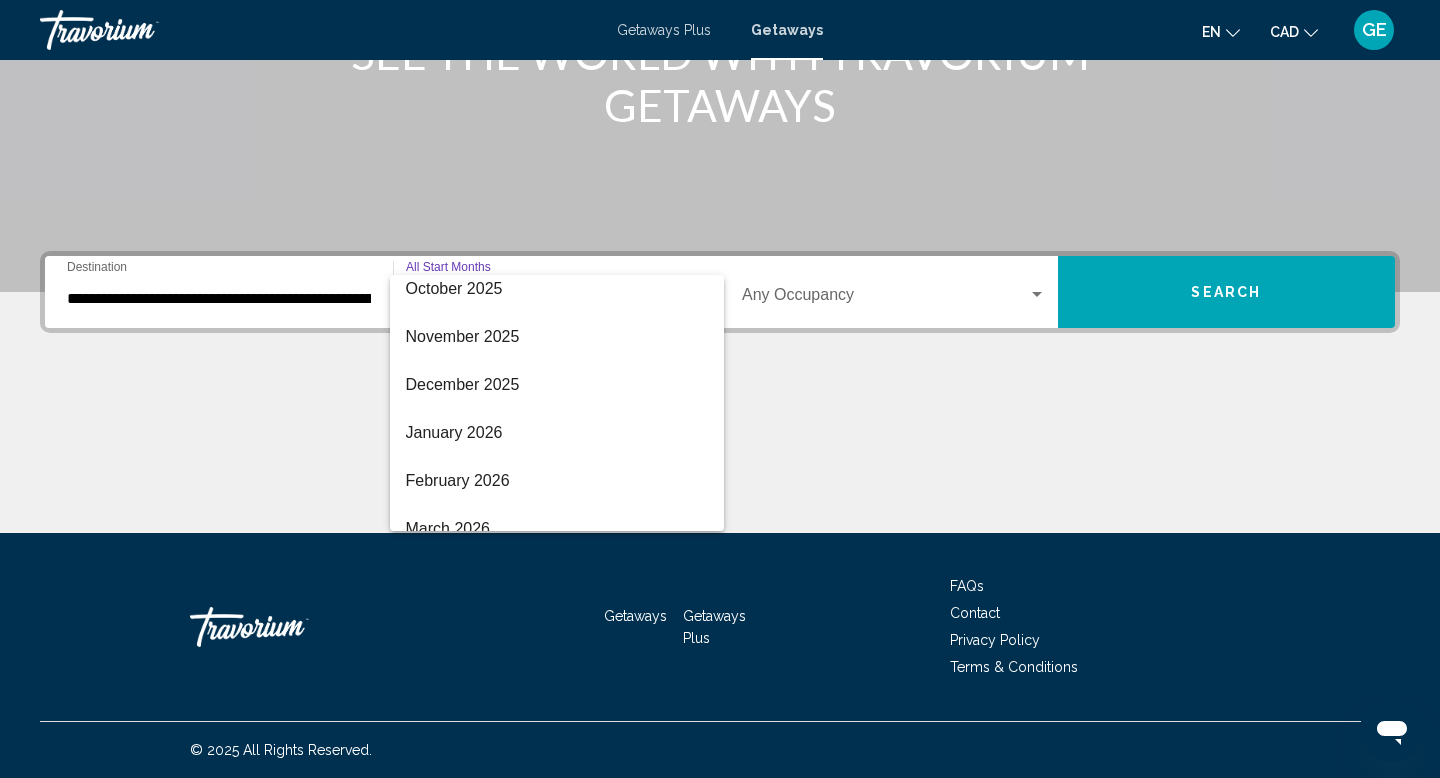 scroll, scrollTop: 190, scrollLeft: 0, axis: vertical 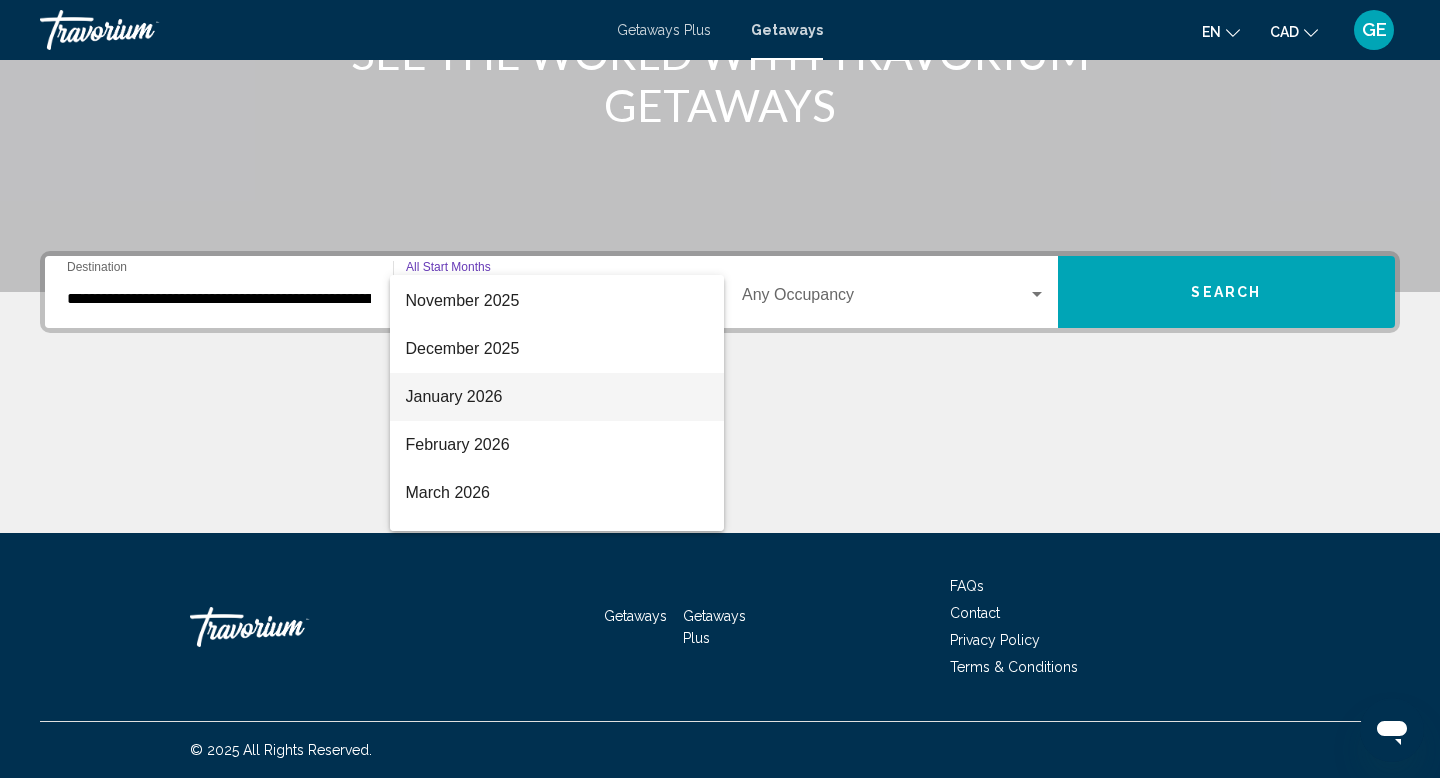 click on "January 2026" at bounding box center (557, 397) 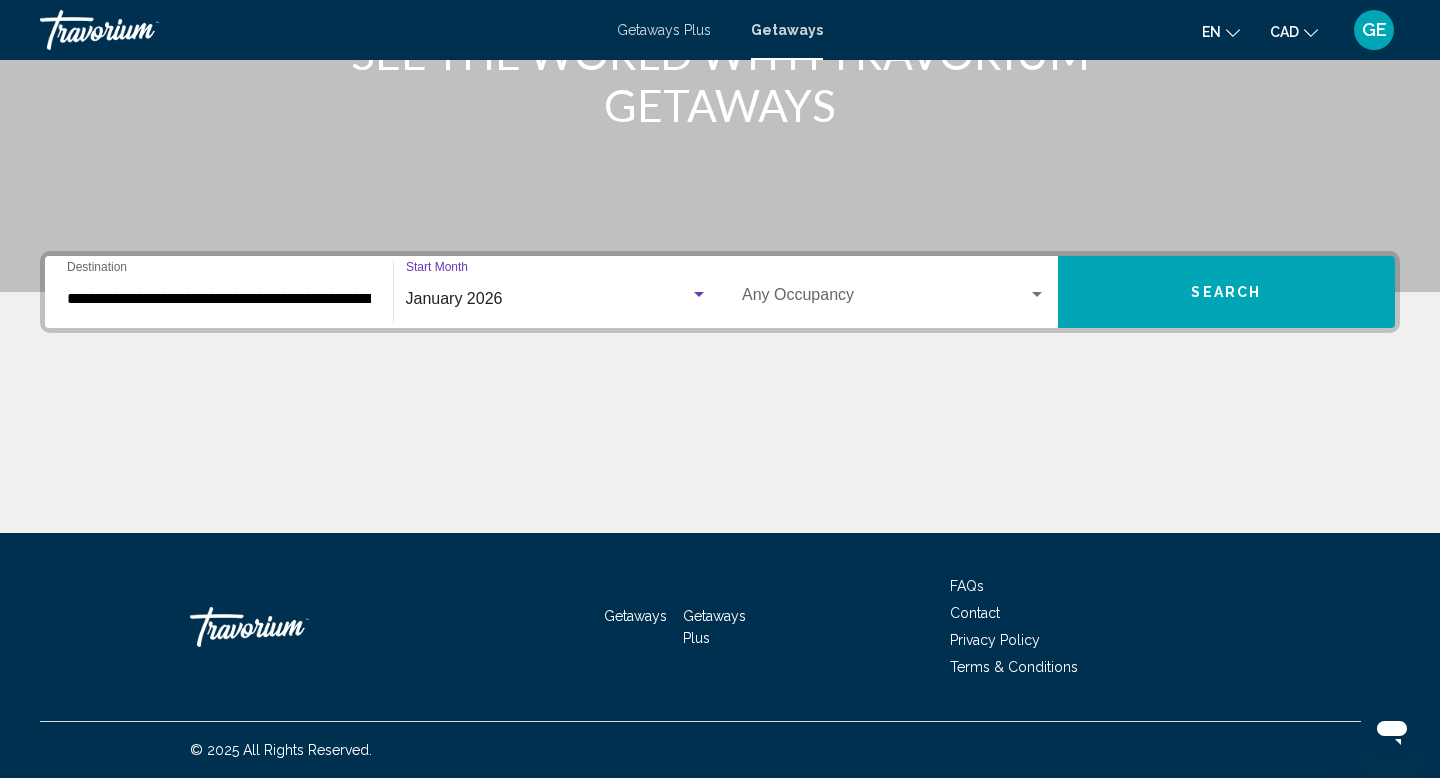 click on "Search" at bounding box center (1227, 292) 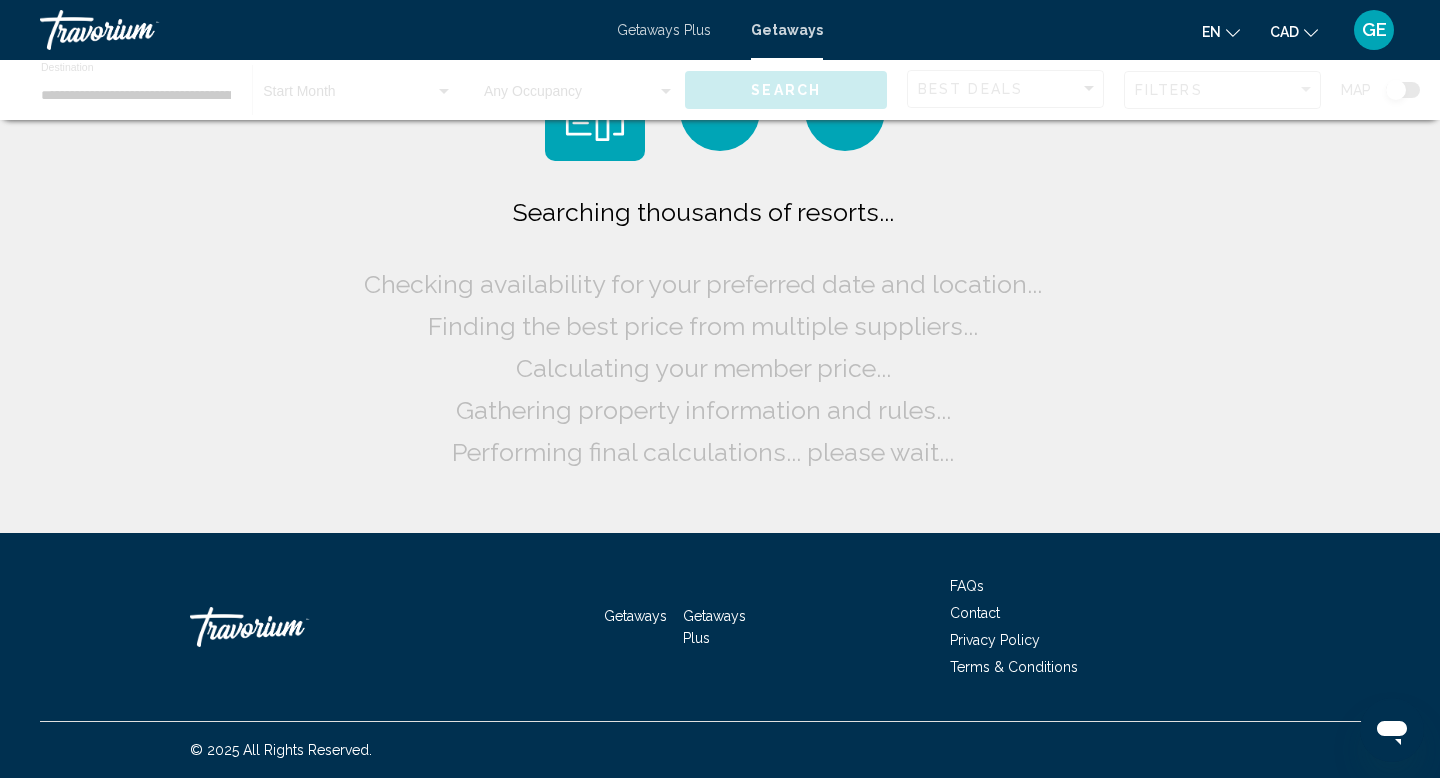 scroll, scrollTop: 0, scrollLeft: 0, axis: both 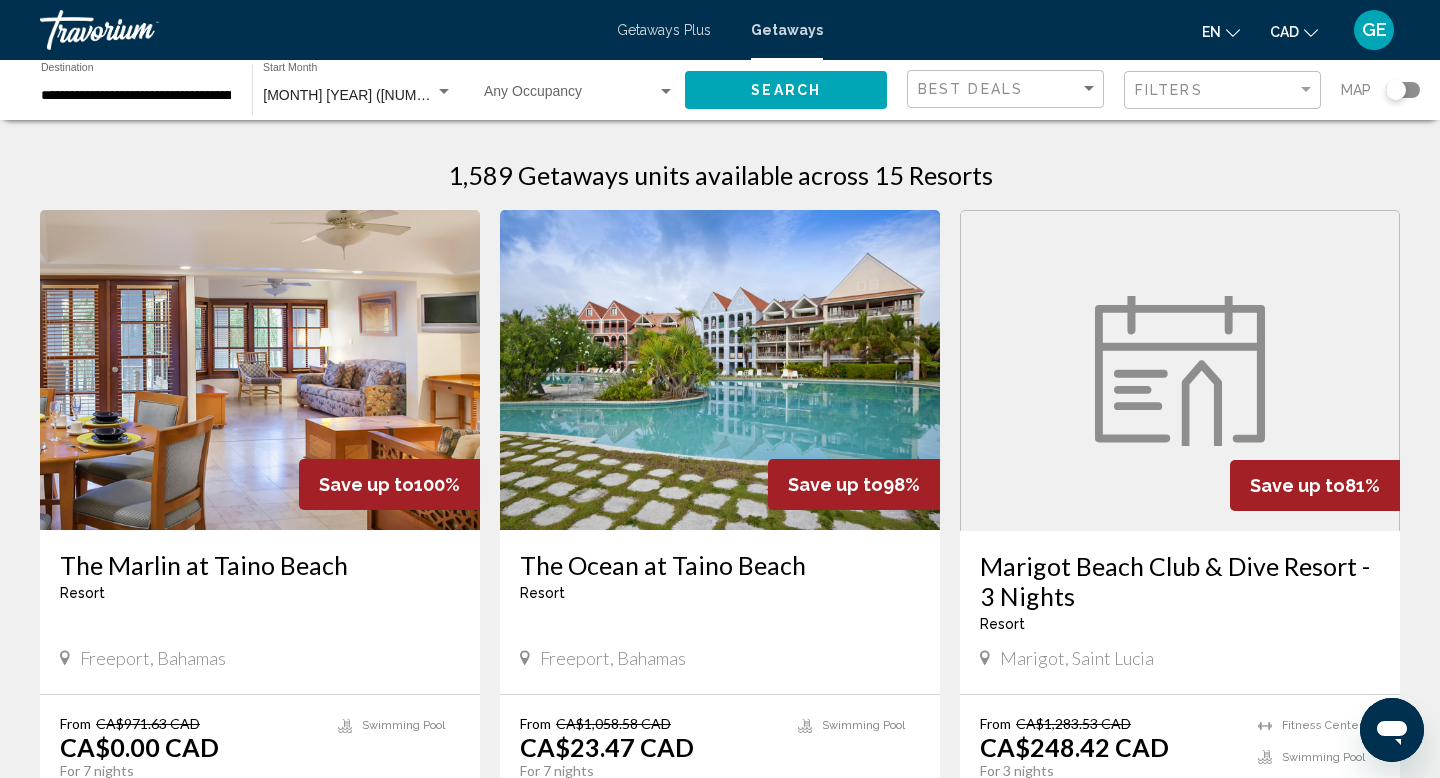 click at bounding box center (1180, 371) 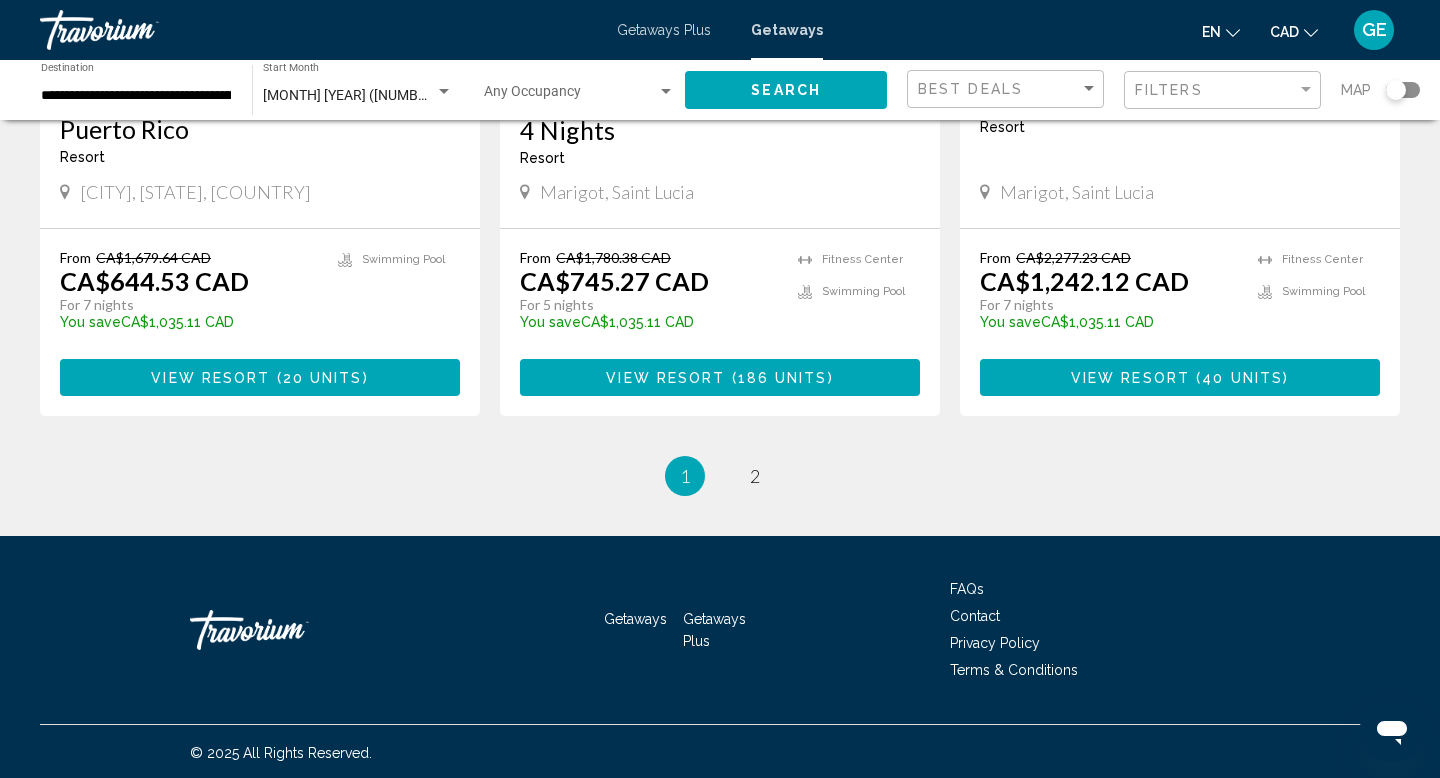 scroll, scrollTop: 2542, scrollLeft: 0, axis: vertical 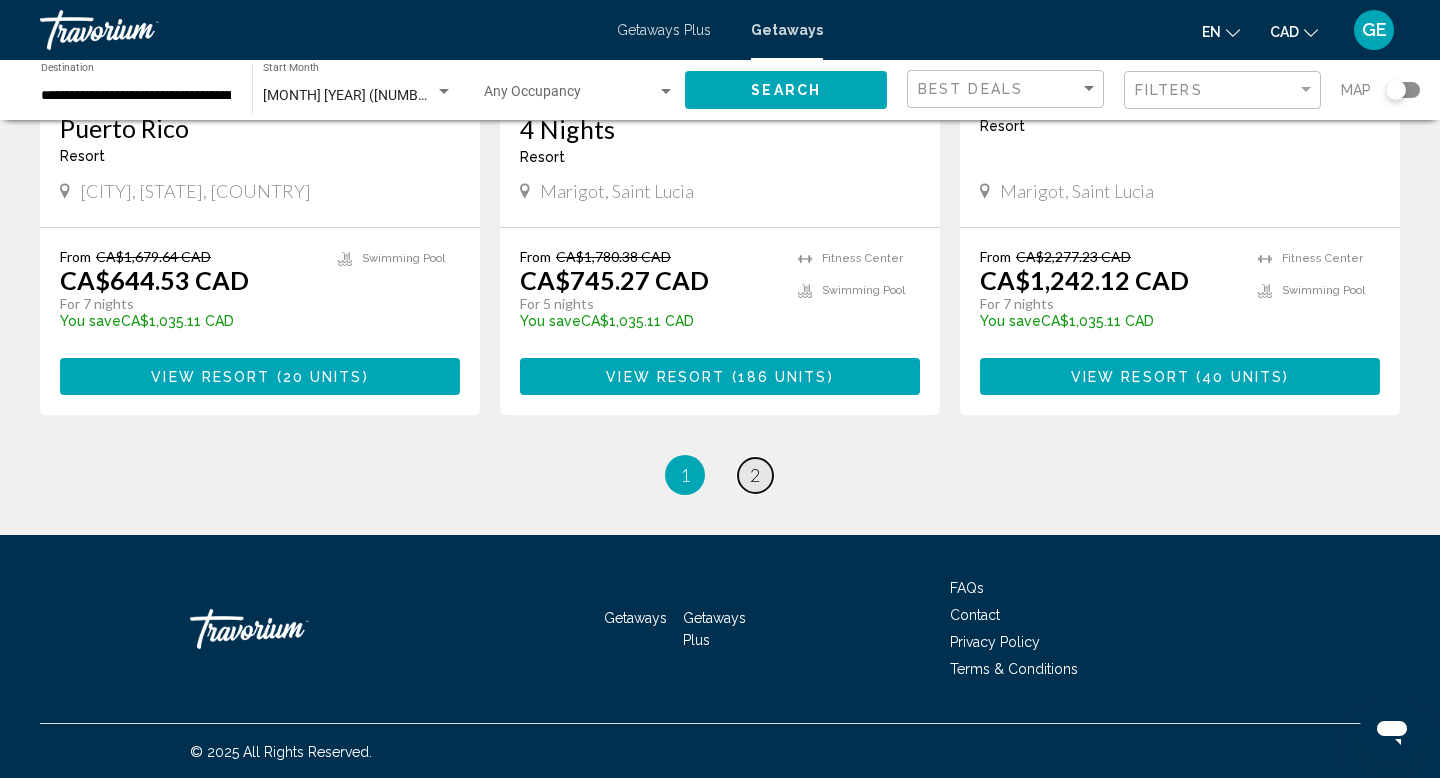 click on "2" at bounding box center (755, 475) 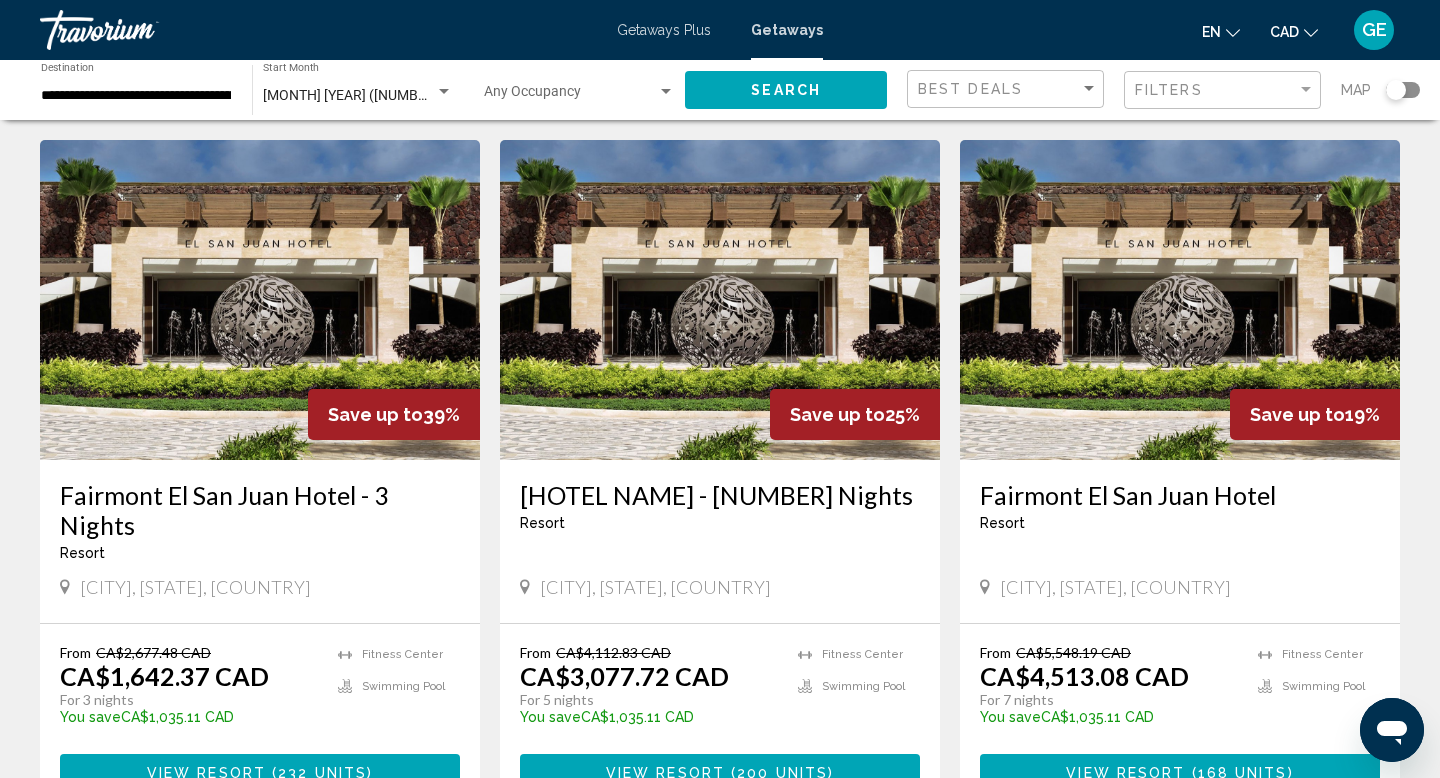 scroll, scrollTop: 0, scrollLeft: 0, axis: both 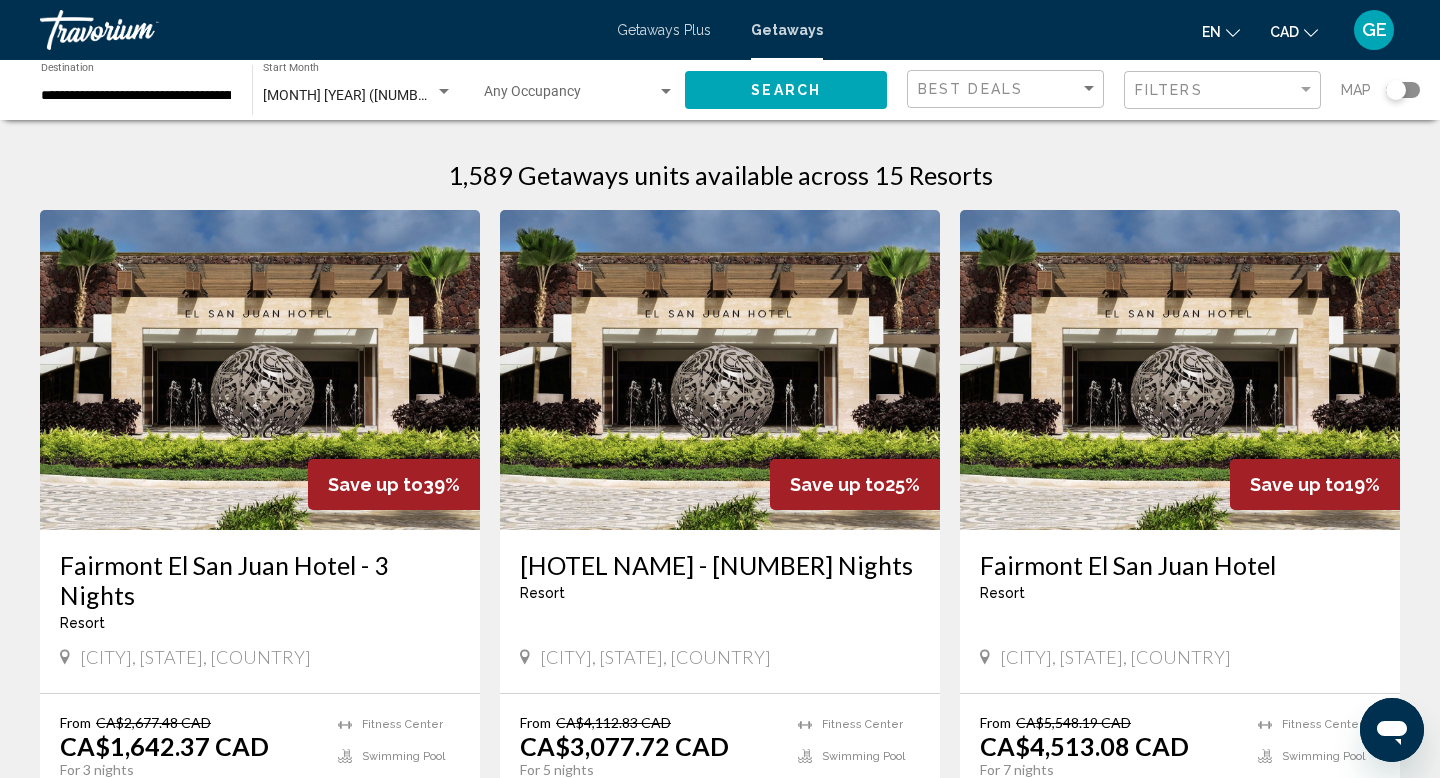click on "Getaways Plus" at bounding box center [664, 30] 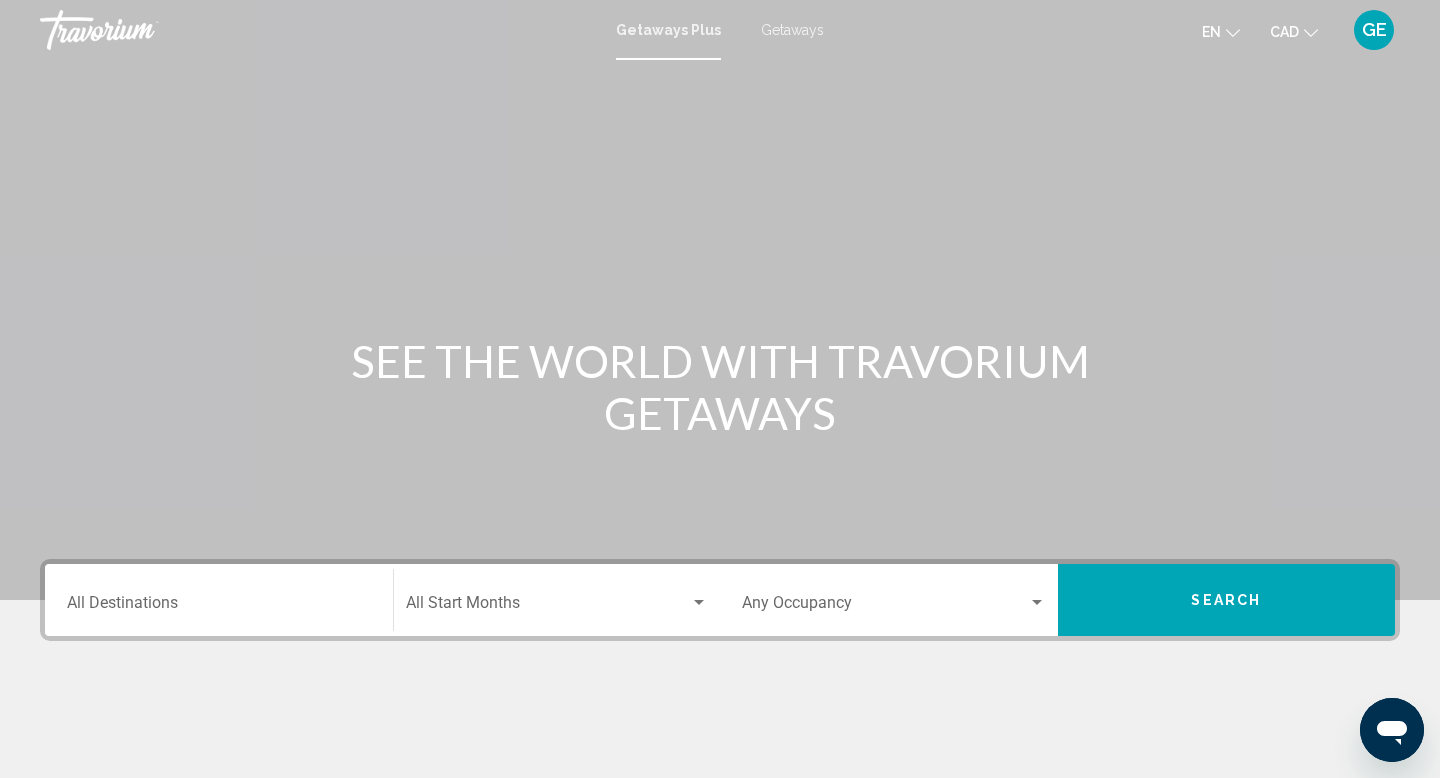 click on "Getaways" at bounding box center (792, 30) 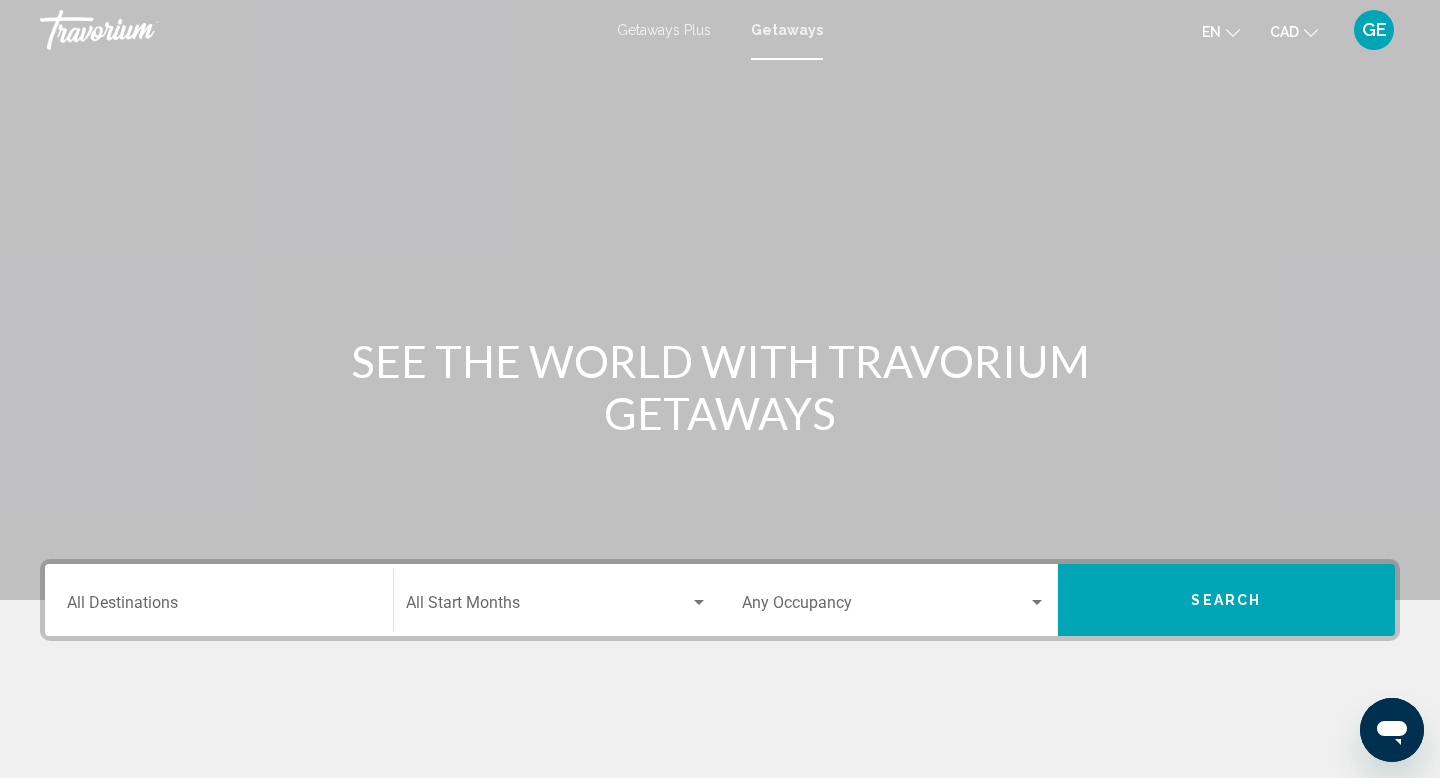 click on "Destination All Destinations" at bounding box center (219, 607) 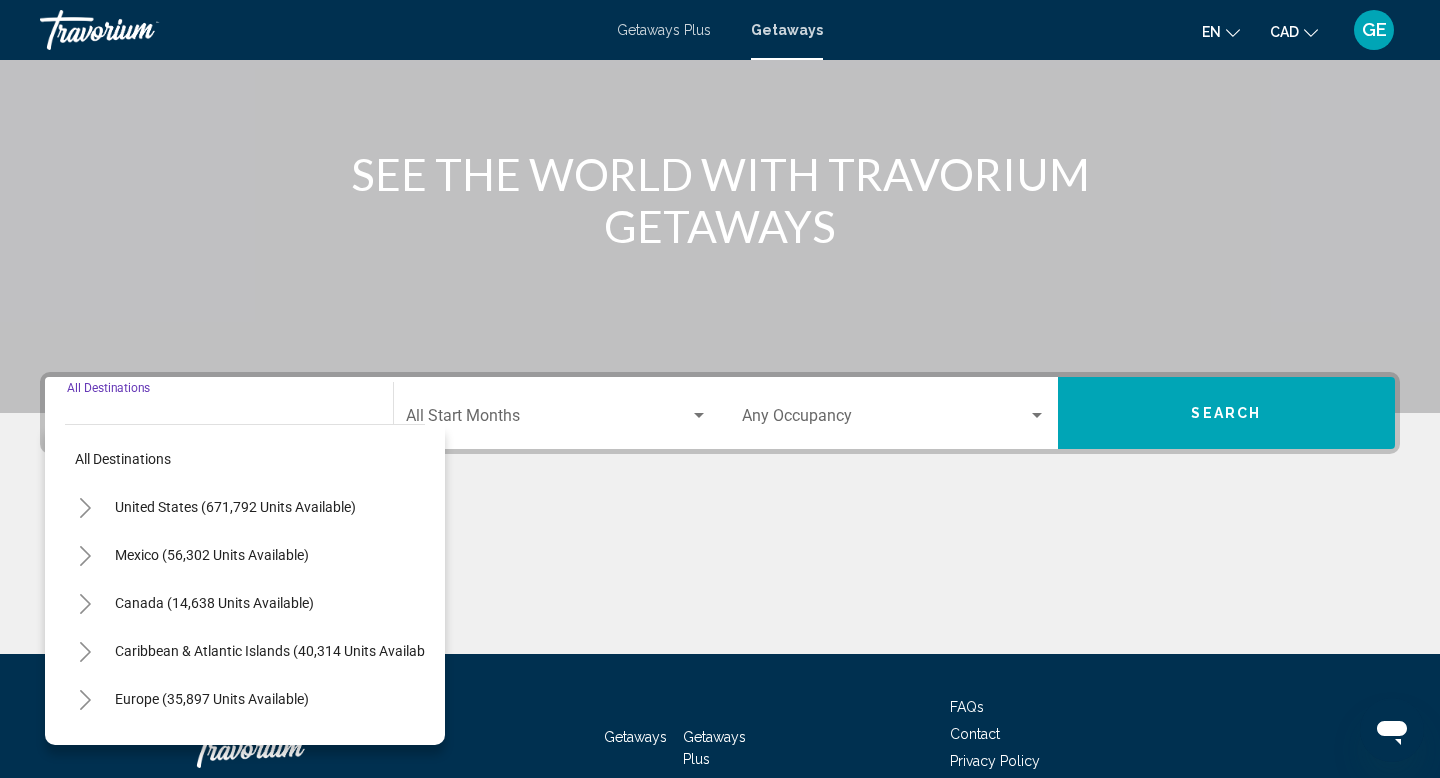 scroll, scrollTop: 308, scrollLeft: 0, axis: vertical 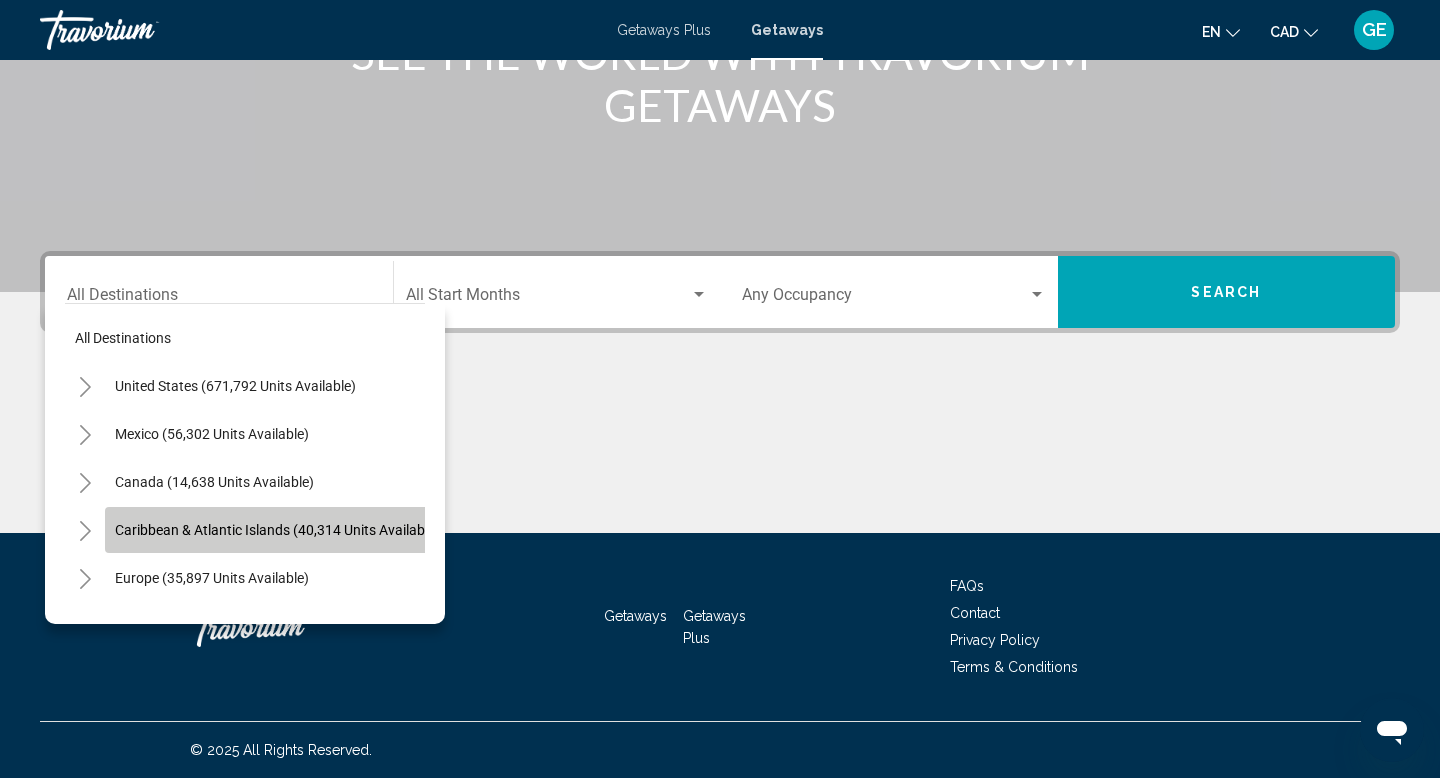 click on "Caribbean & Atlantic Islands (40,314 units available)" 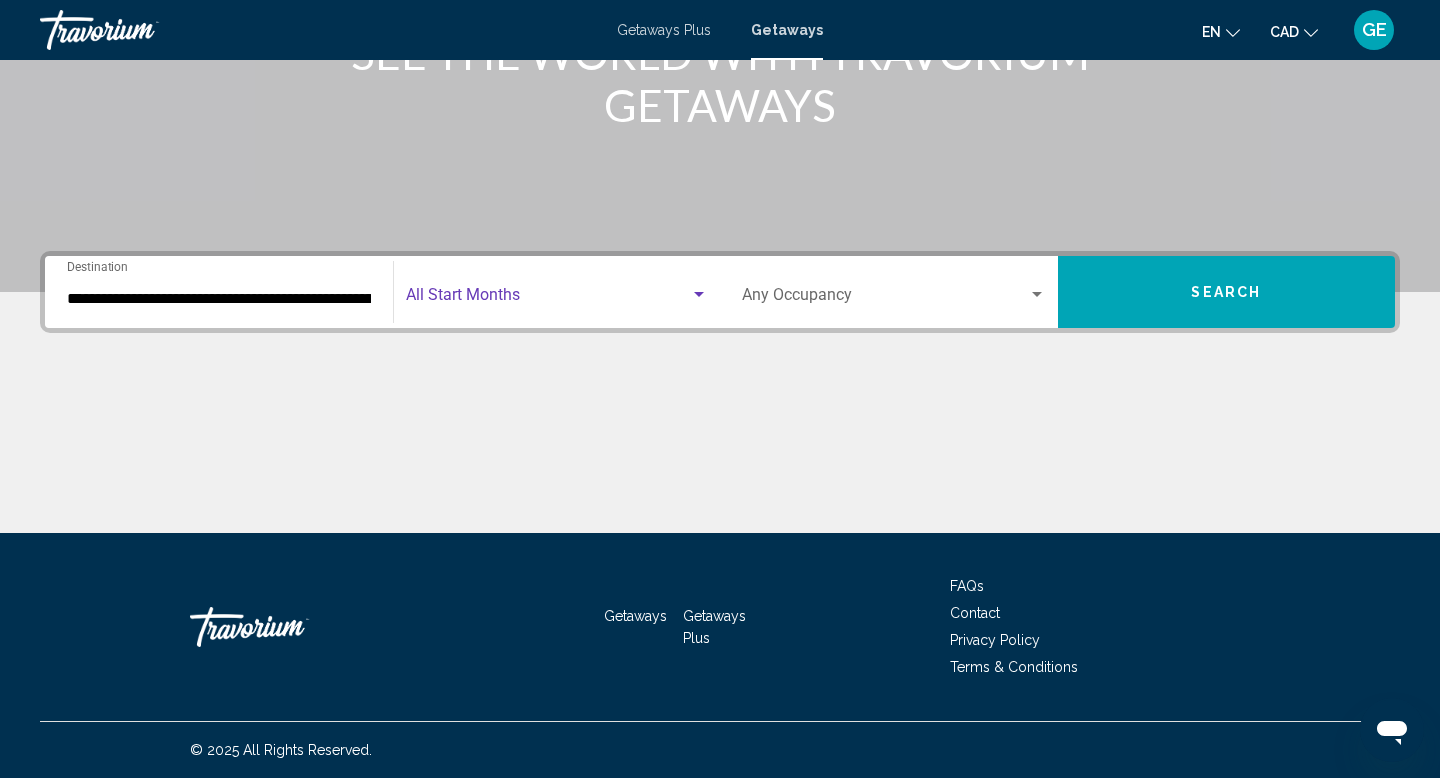 click at bounding box center (548, 299) 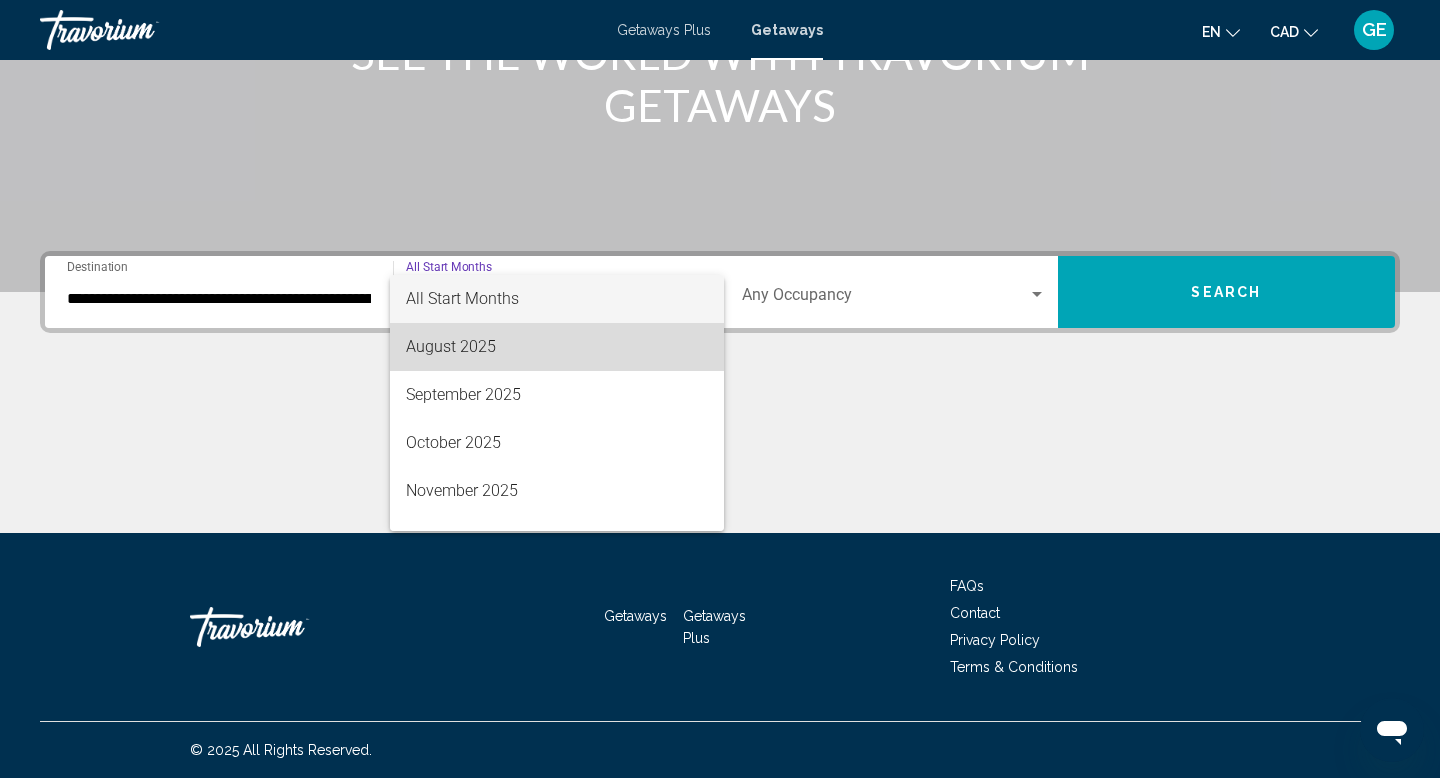 click on "August 2025" at bounding box center (557, 347) 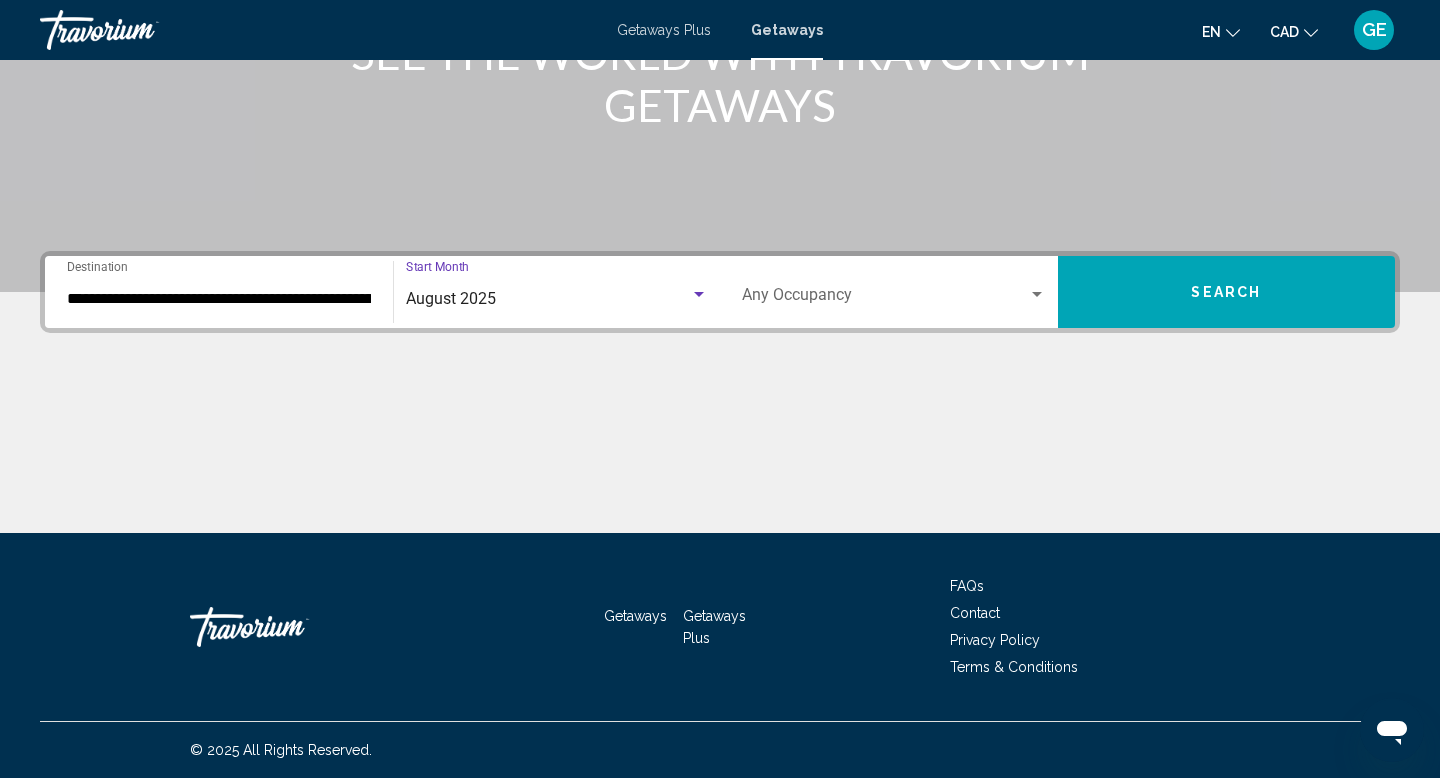 click on "August 2025" at bounding box center [548, 299] 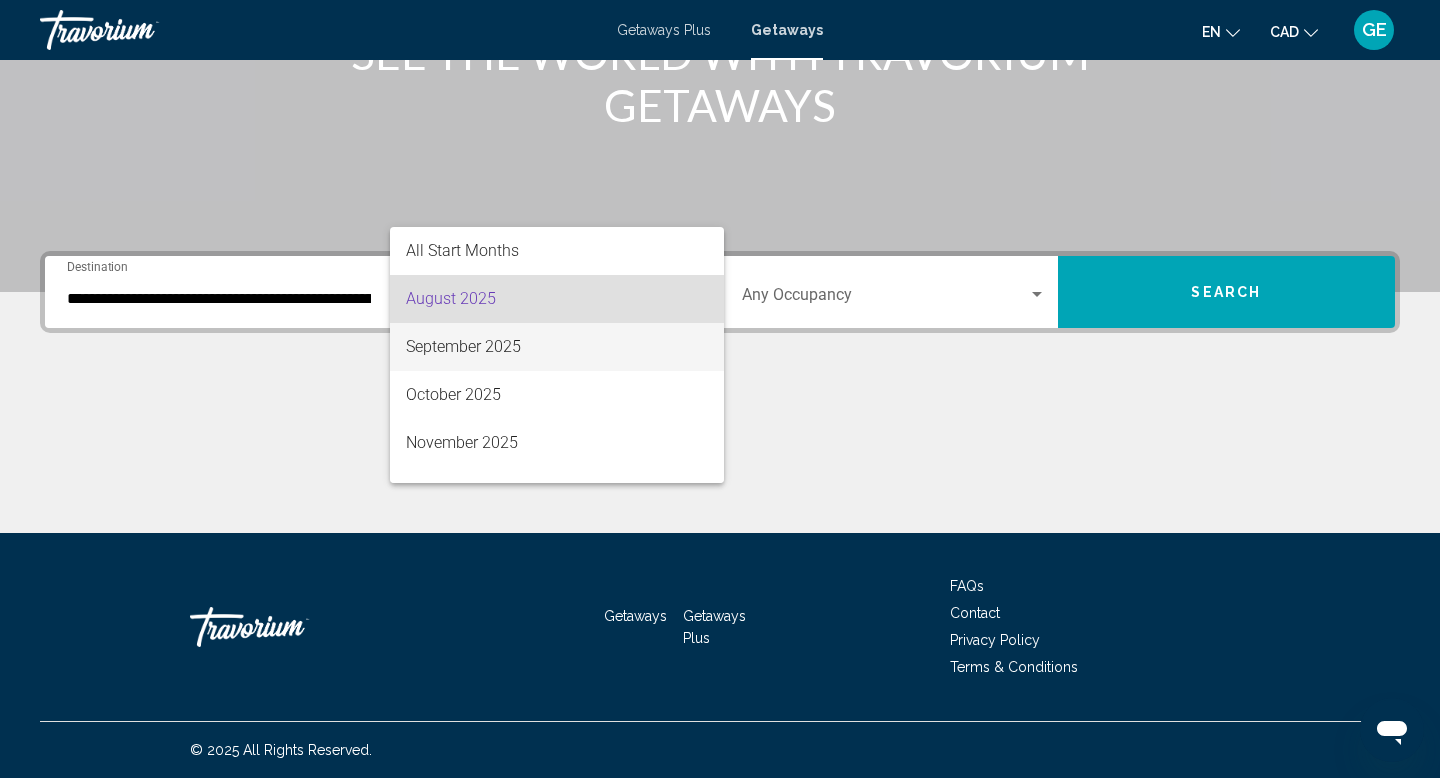 click on "September 2025" at bounding box center [557, 347] 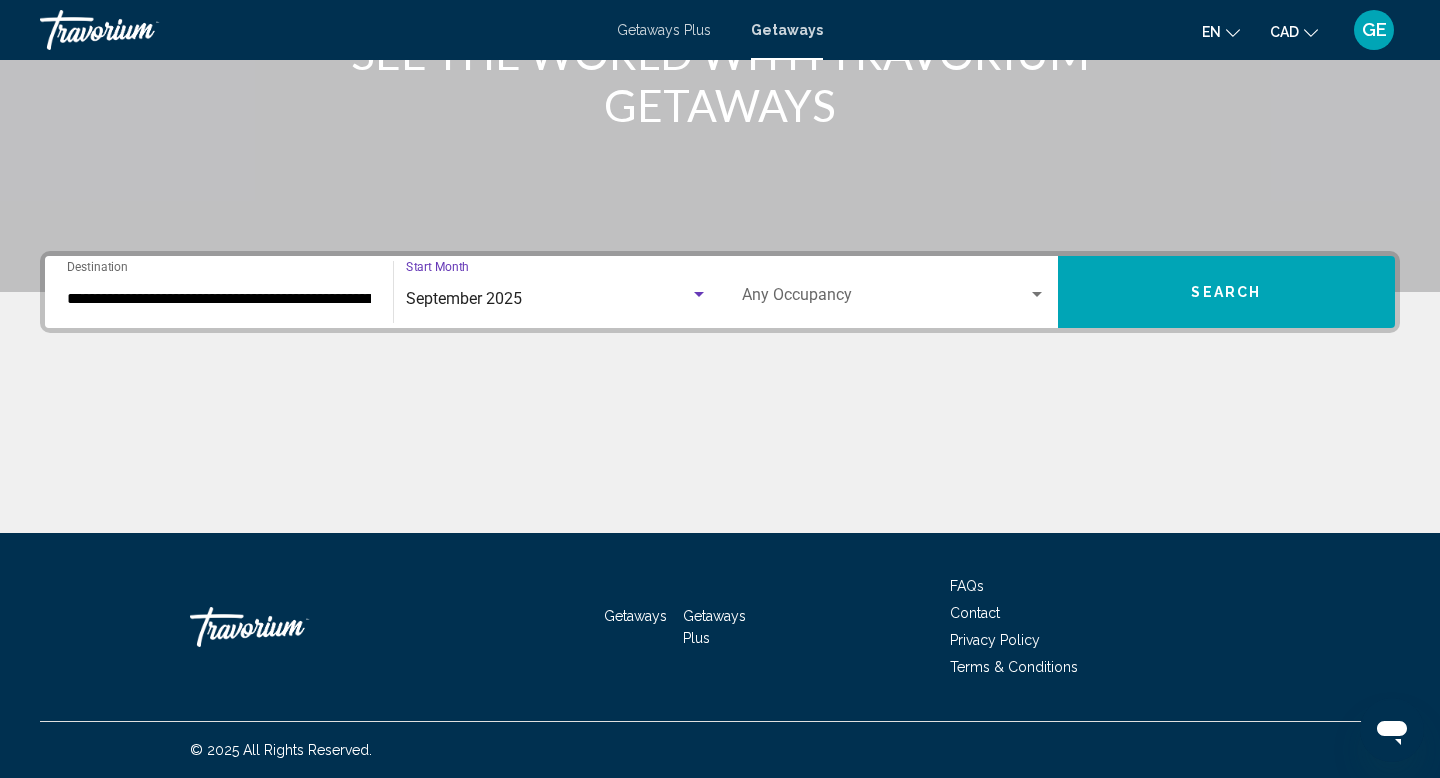 click on "Search" at bounding box center [1227, 292] 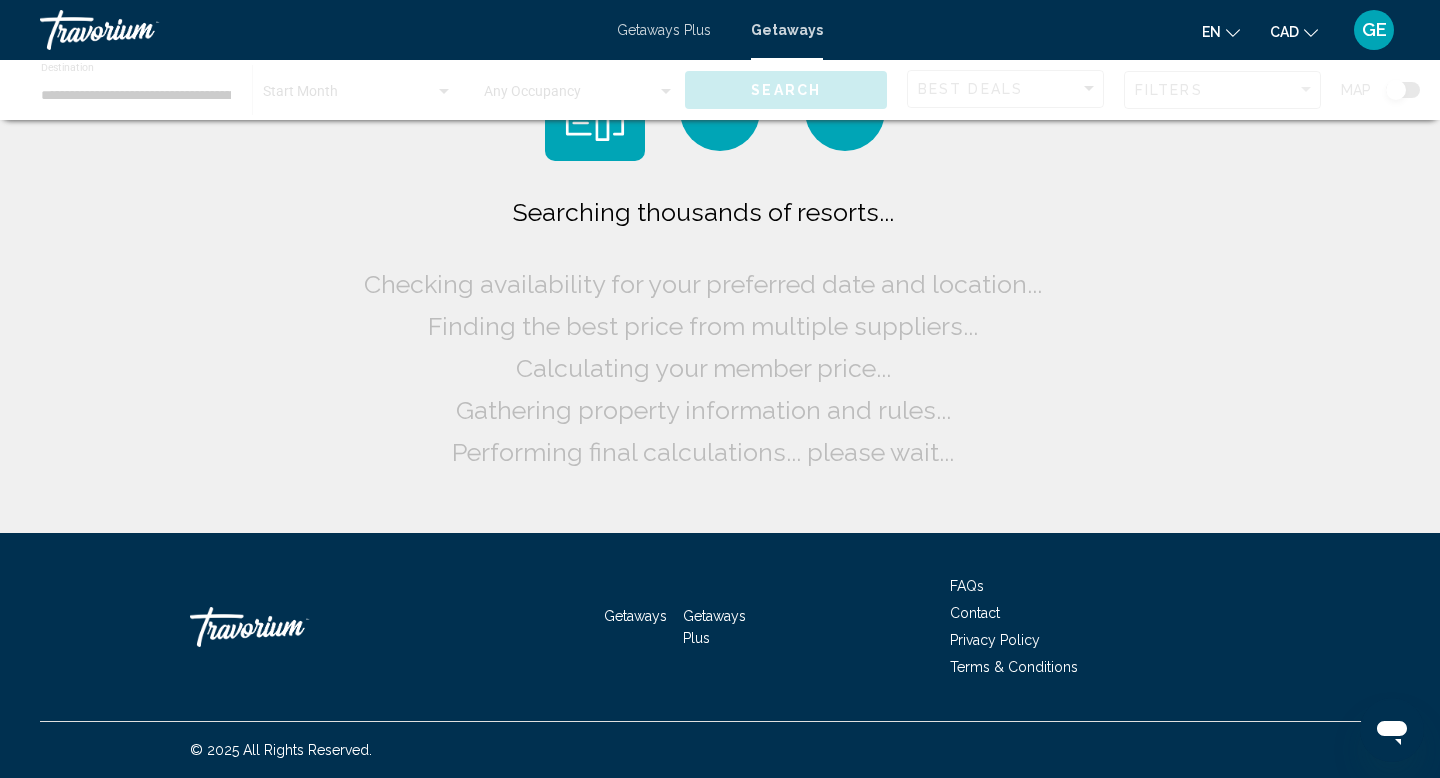 scroll, scrollTop: 0, scrollLeft: 0, axis: both 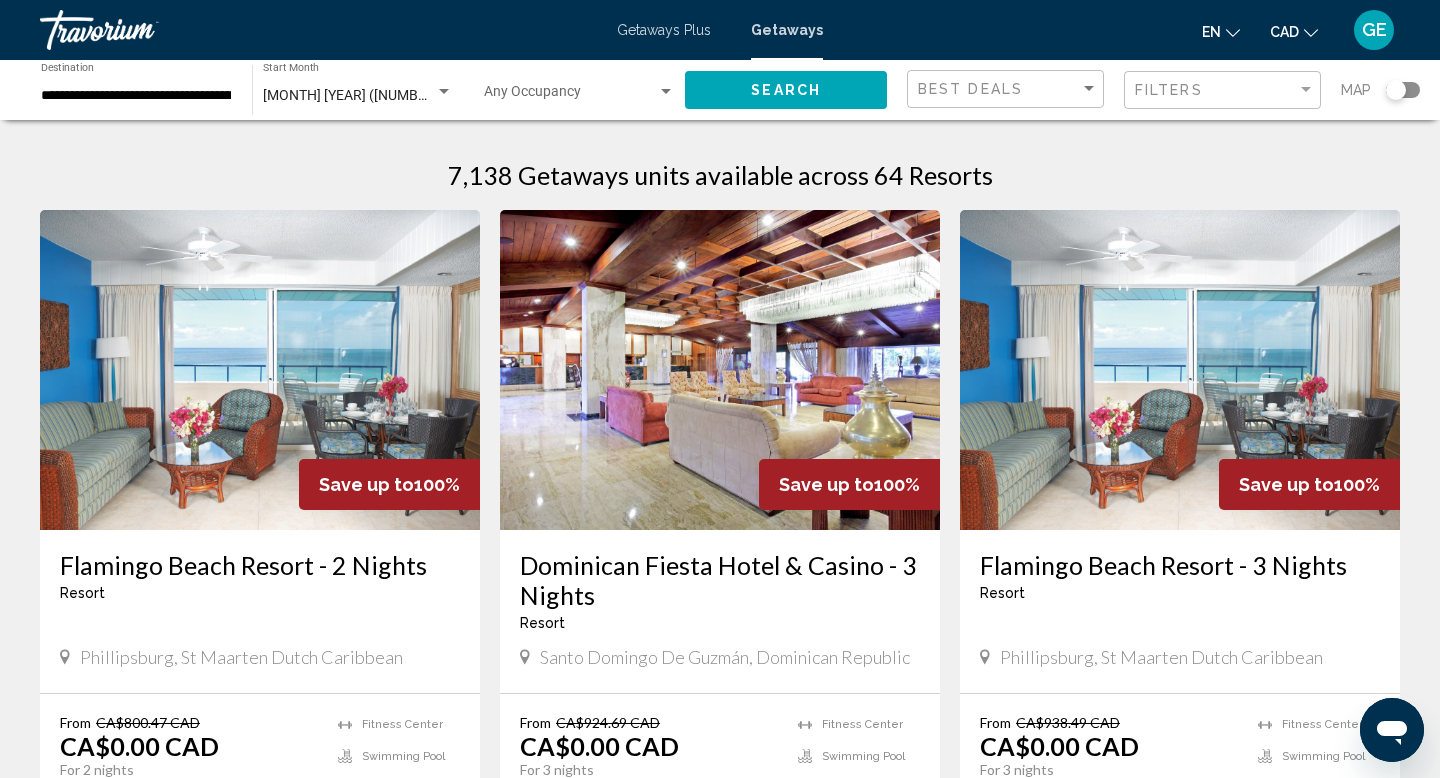 click at bounding box center [1180, 370] 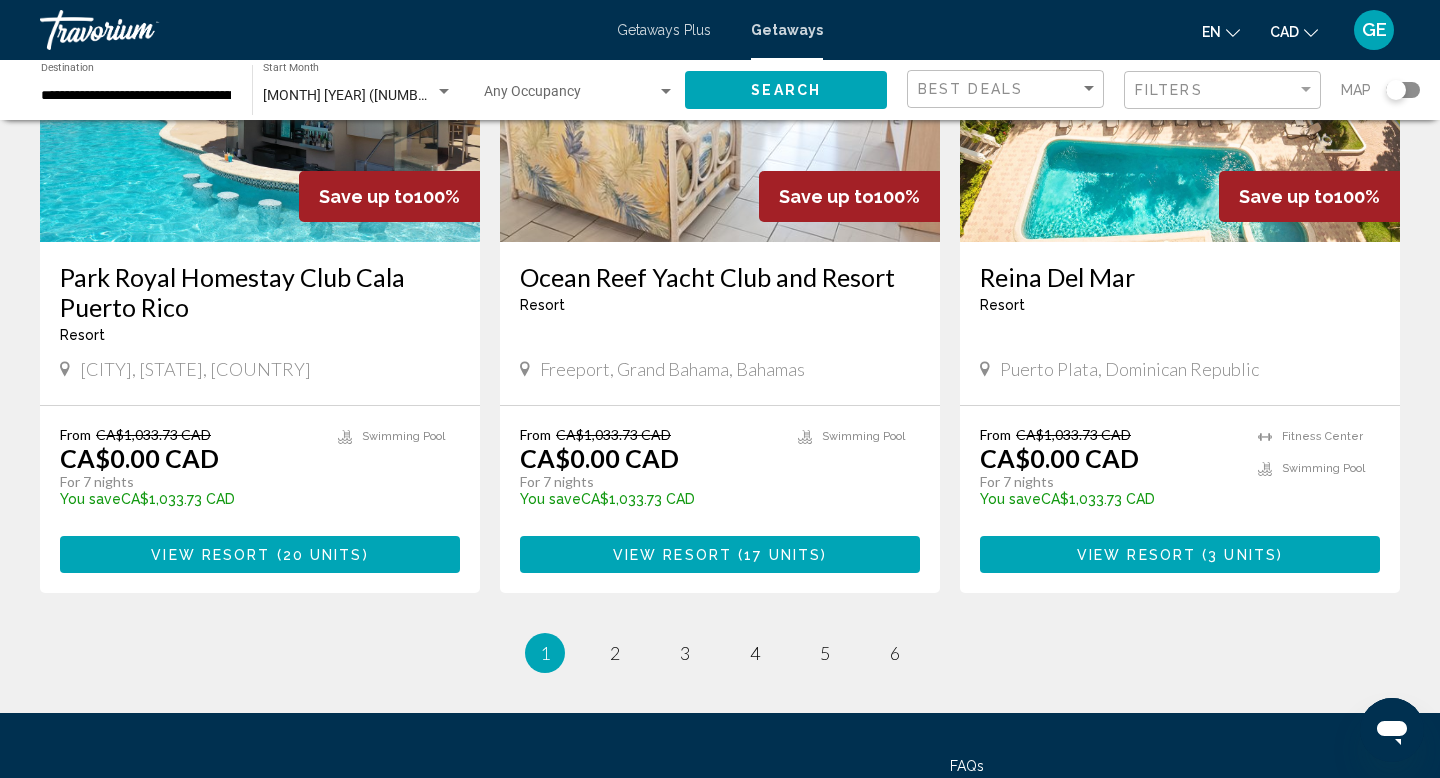 scroll, scrollTop: 2363, scrollLeft: 0, axis: vertical 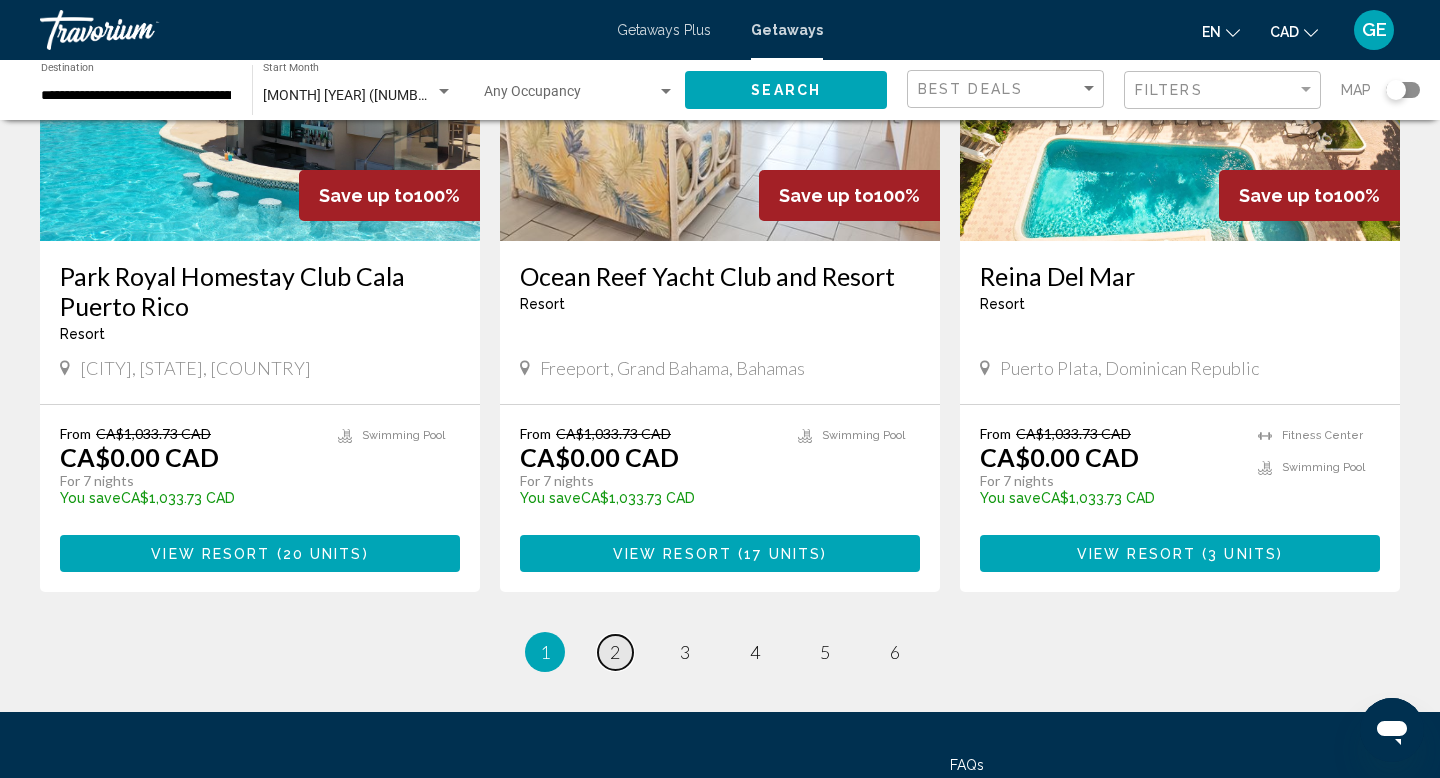 click on "2" at bounding box center (615, 652) 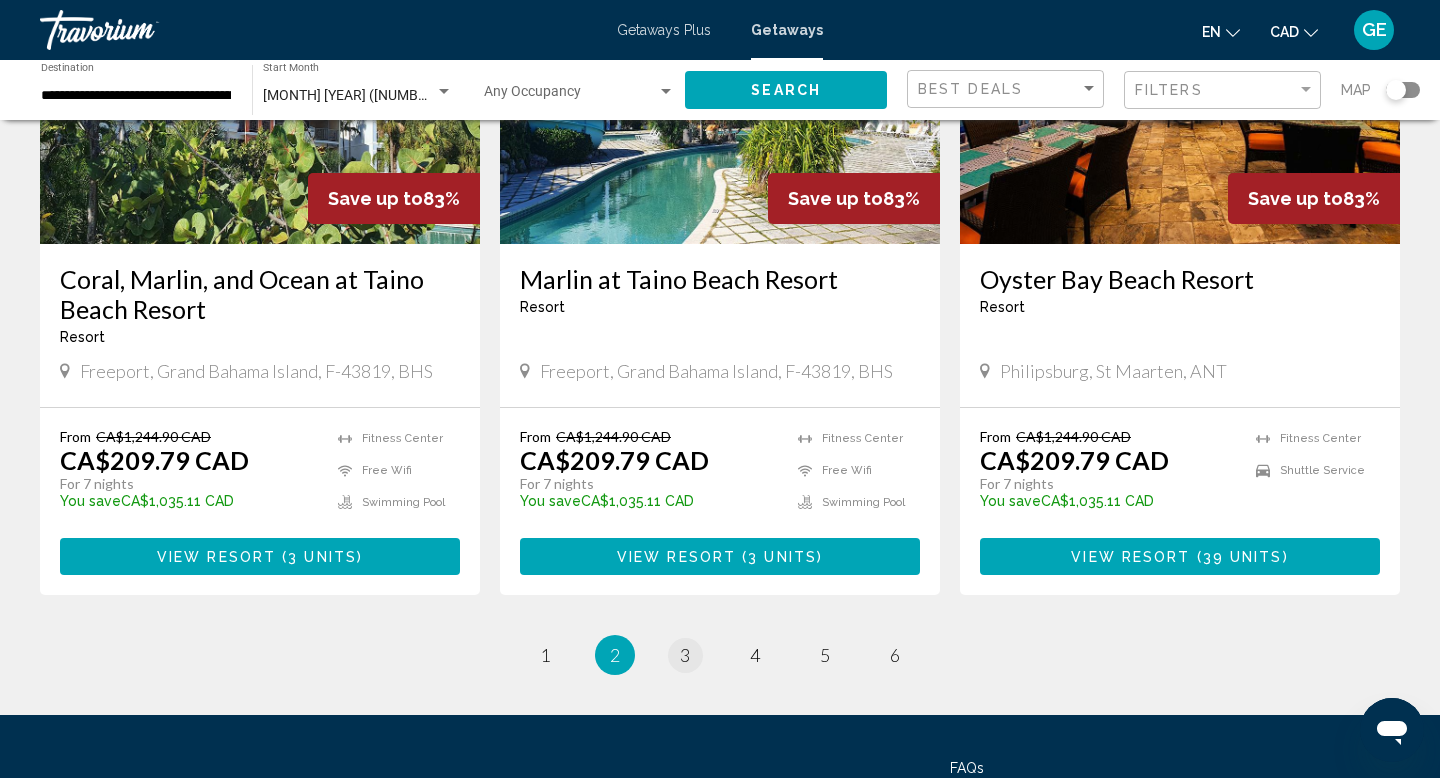 scroll, scrollTop: 2398, scrollLeft: 0, axis: vertical 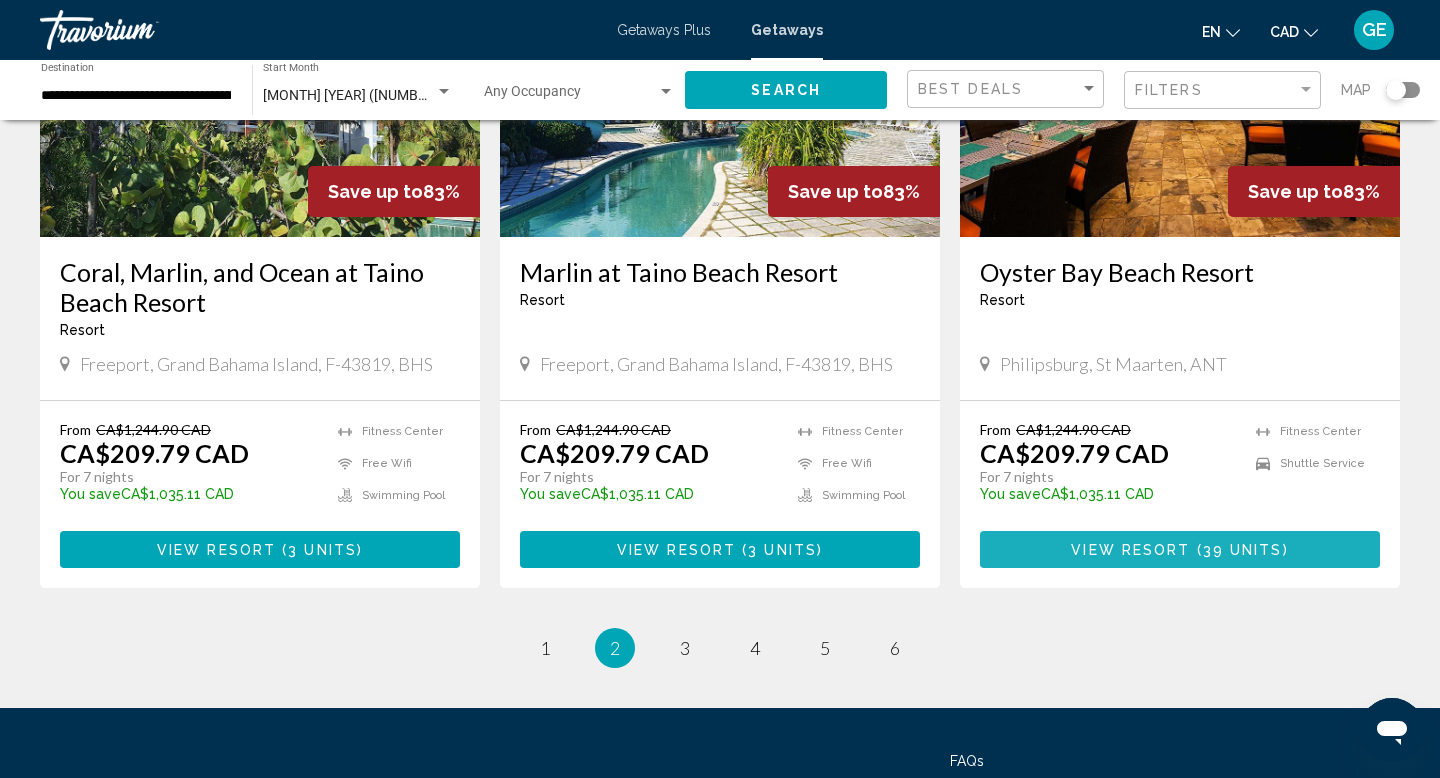 click on "View Resort    ( 39 units )" at bounding box center (1180, 549) 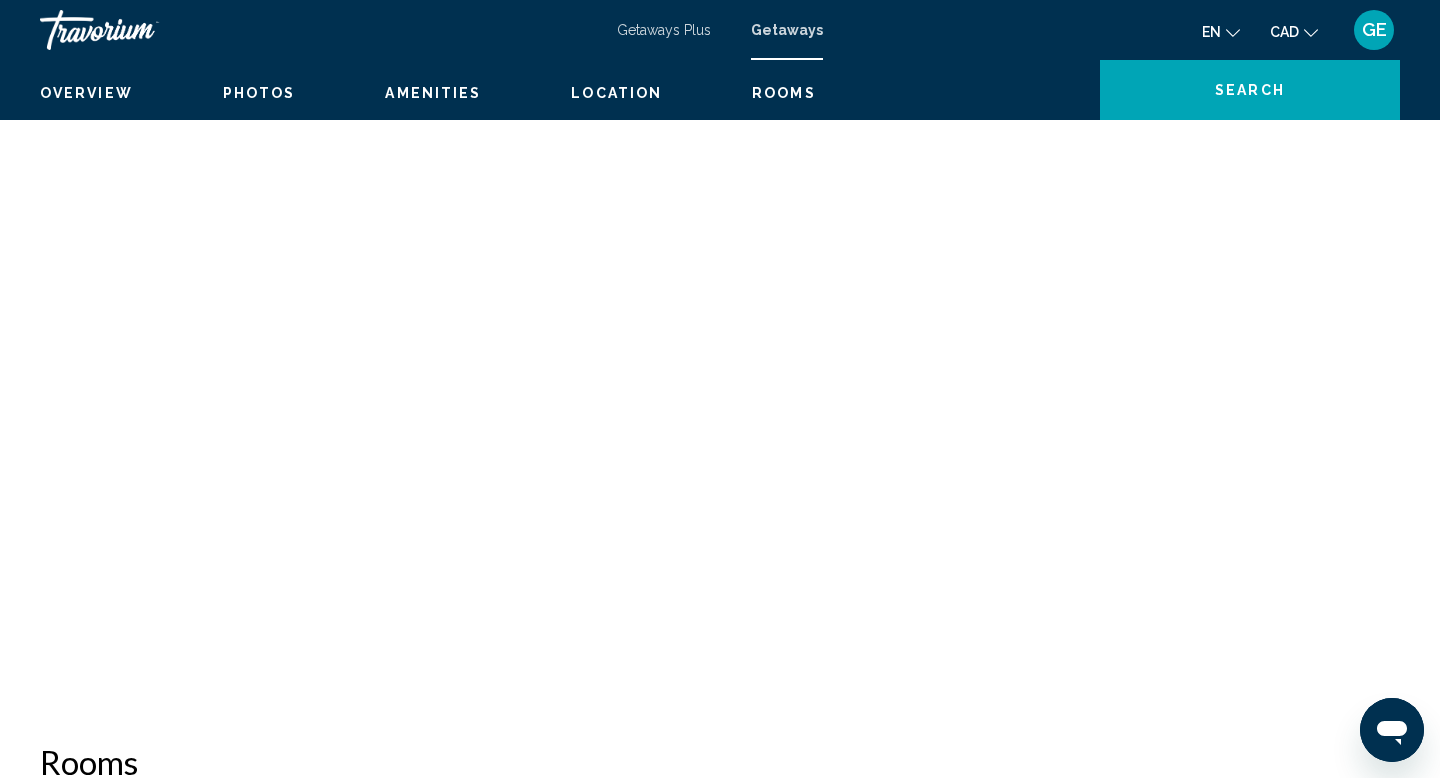 scroll, scrollTop: 0, scrollLeft: 0, axis: both 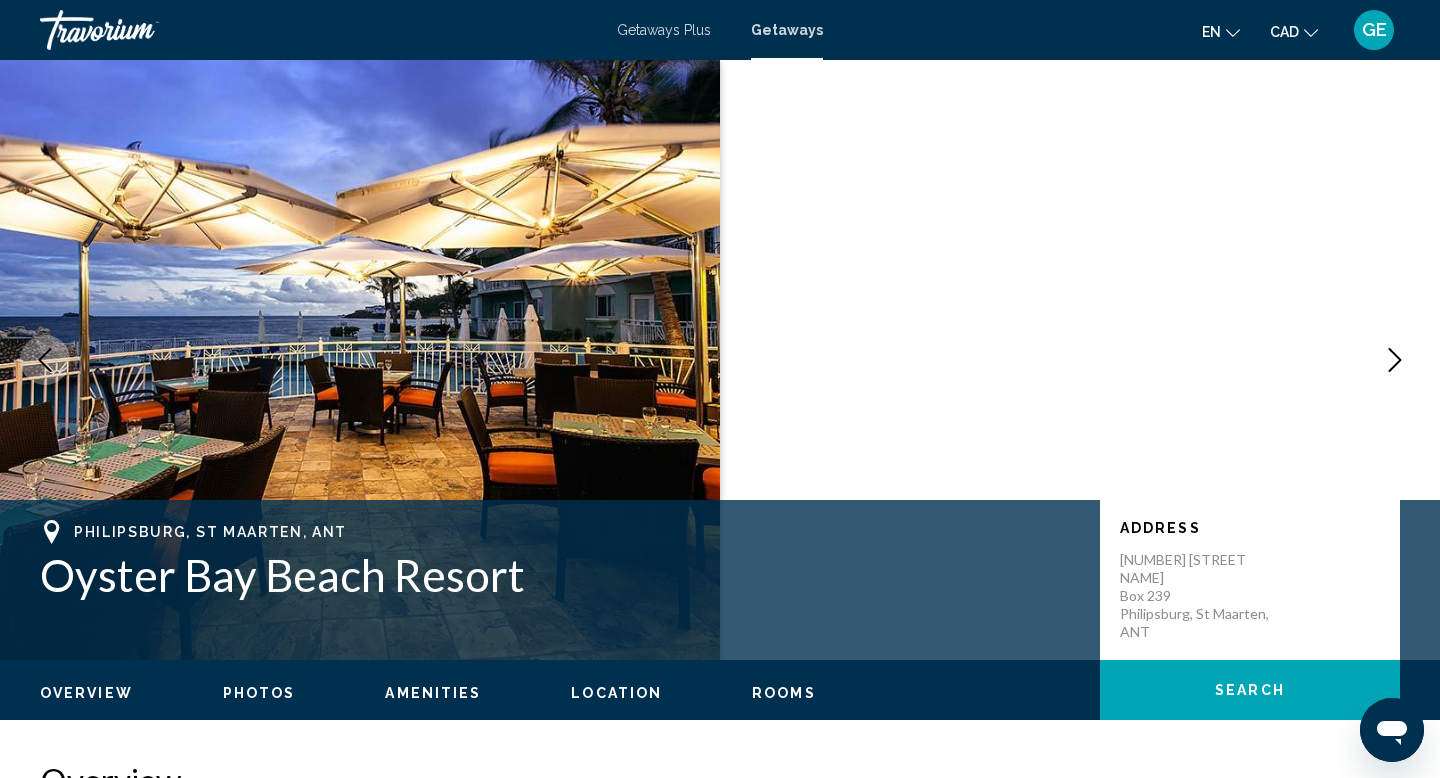 click 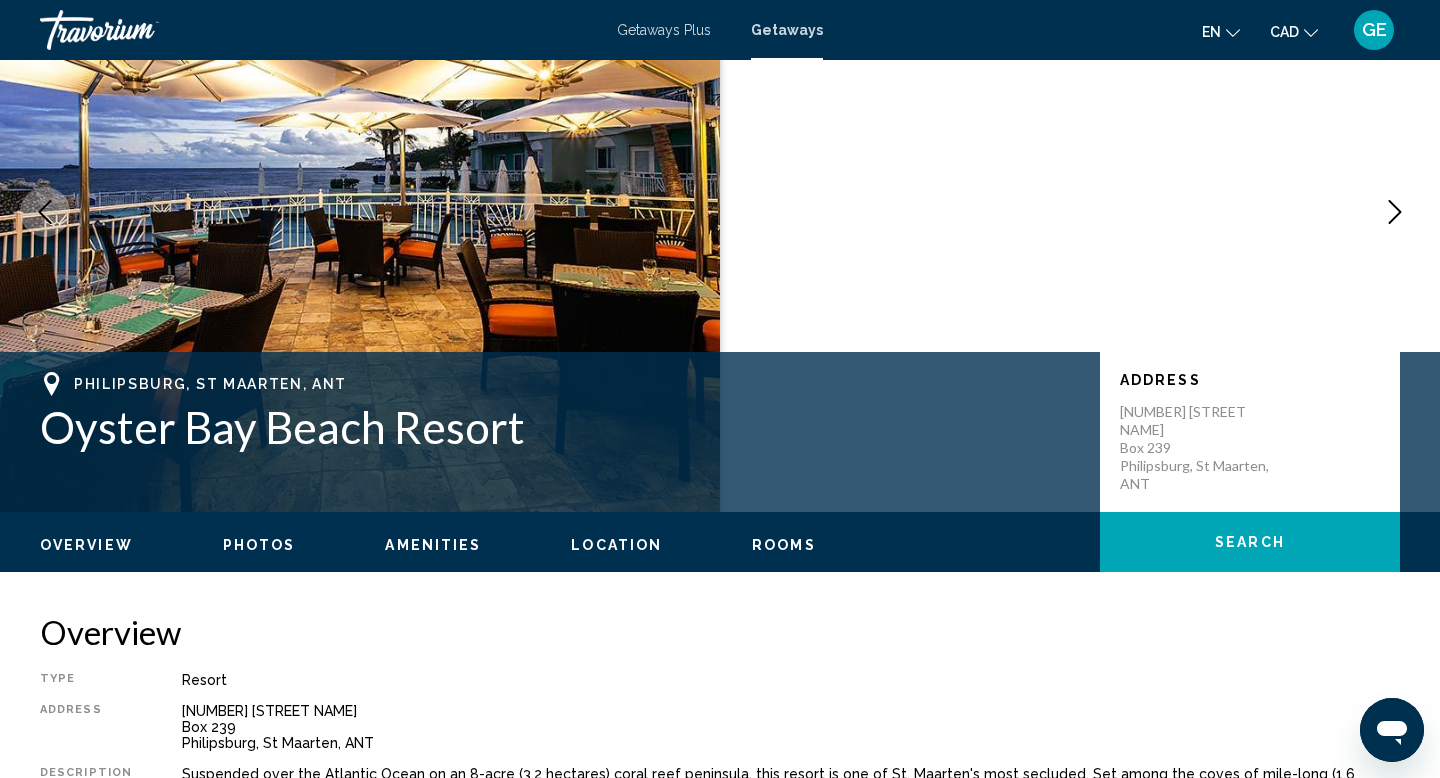 scroll, scrollTop: 0, scrollLeft: 0, axis: both 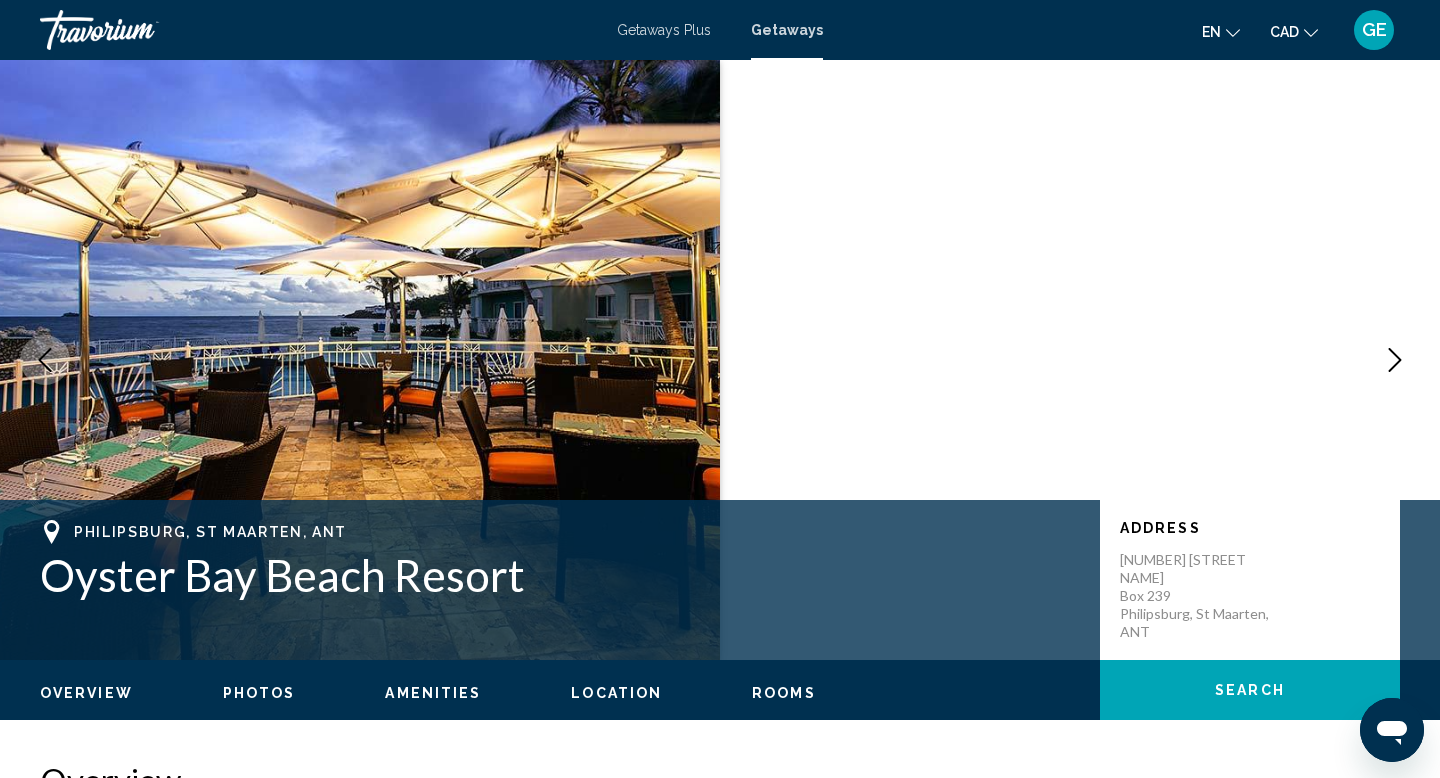 click 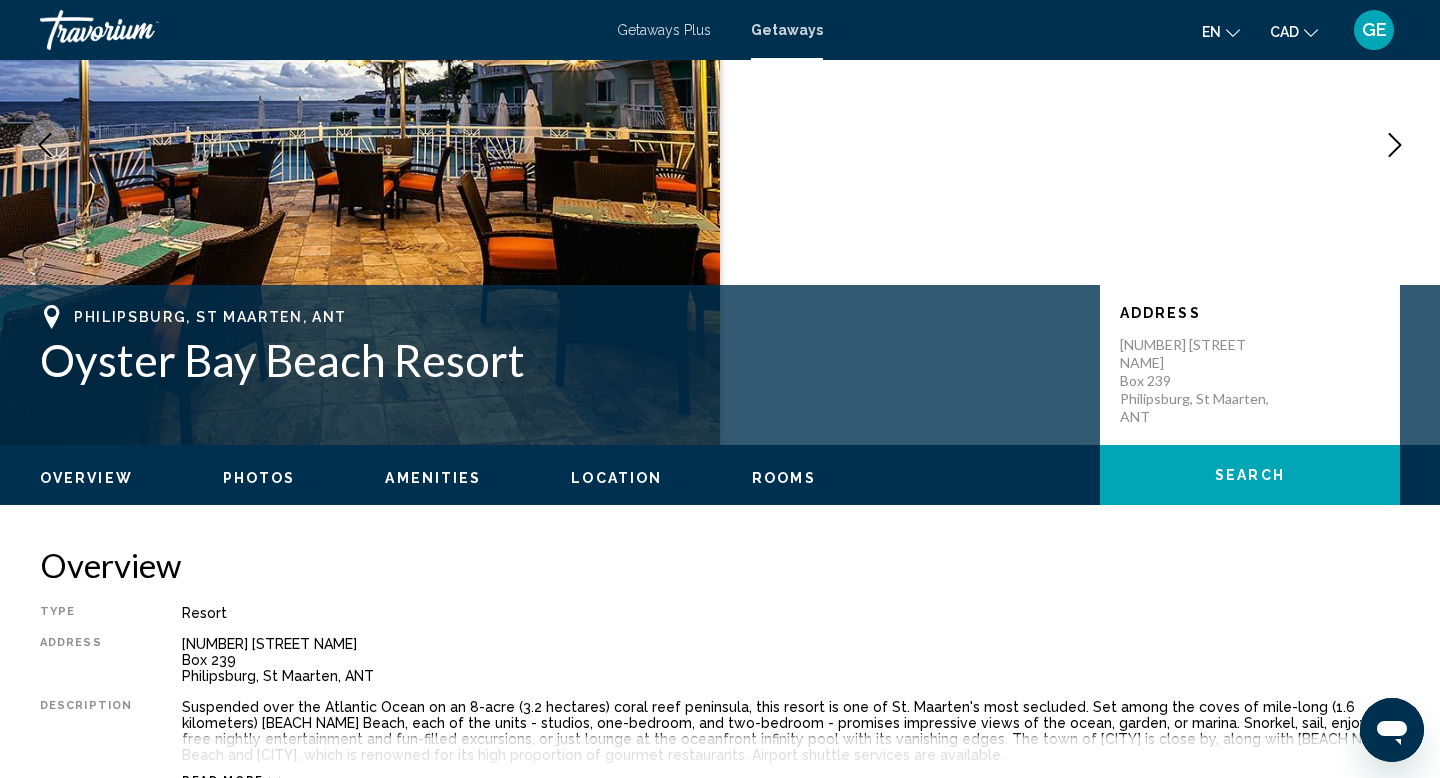 scroll, scrollTop: 0, scrollLeft: 0, axis: both 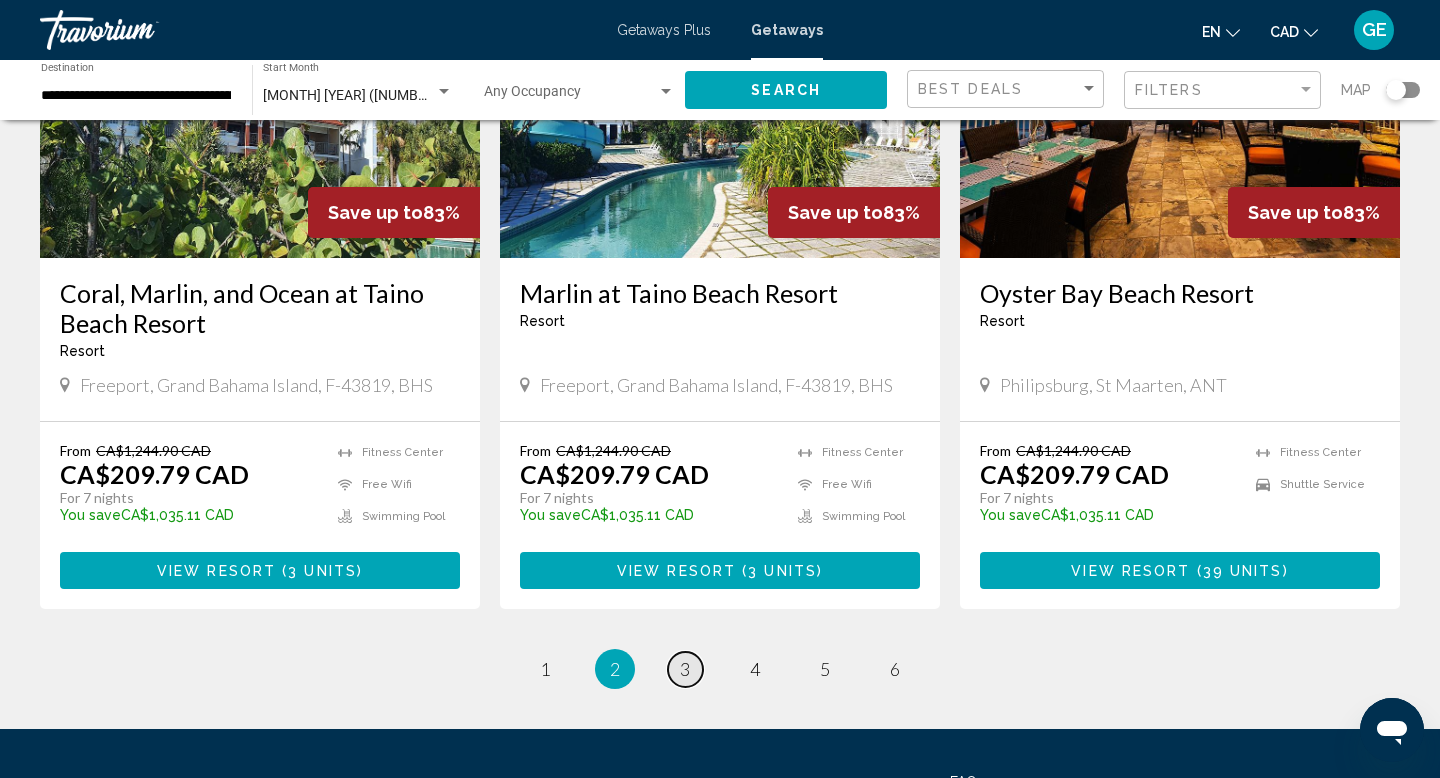 click on "page  3" at bounding box center (685, 669) 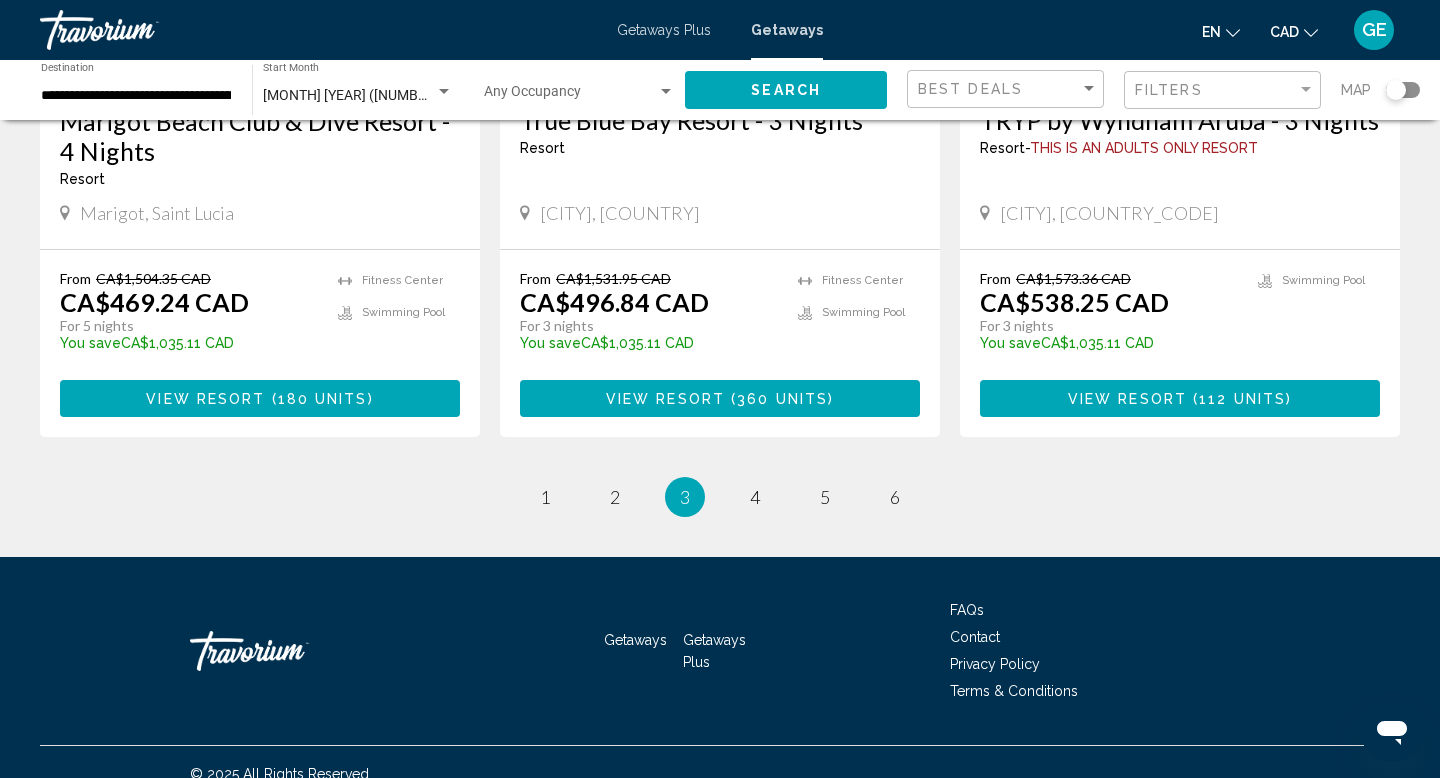 scroll, scrollTop: 2601, scrollLeft: 0, axis: vertical 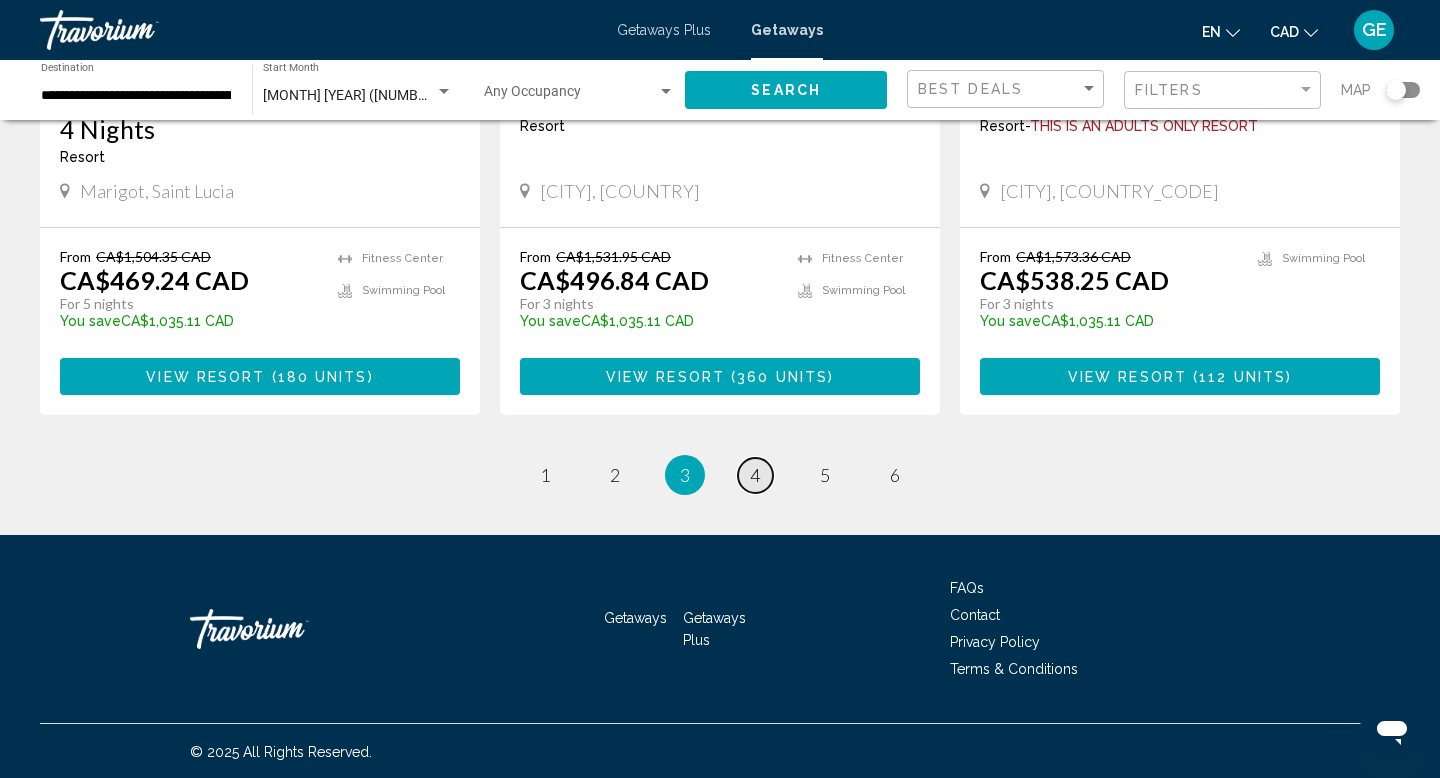 click on "4" at bounding box center [755, 475] 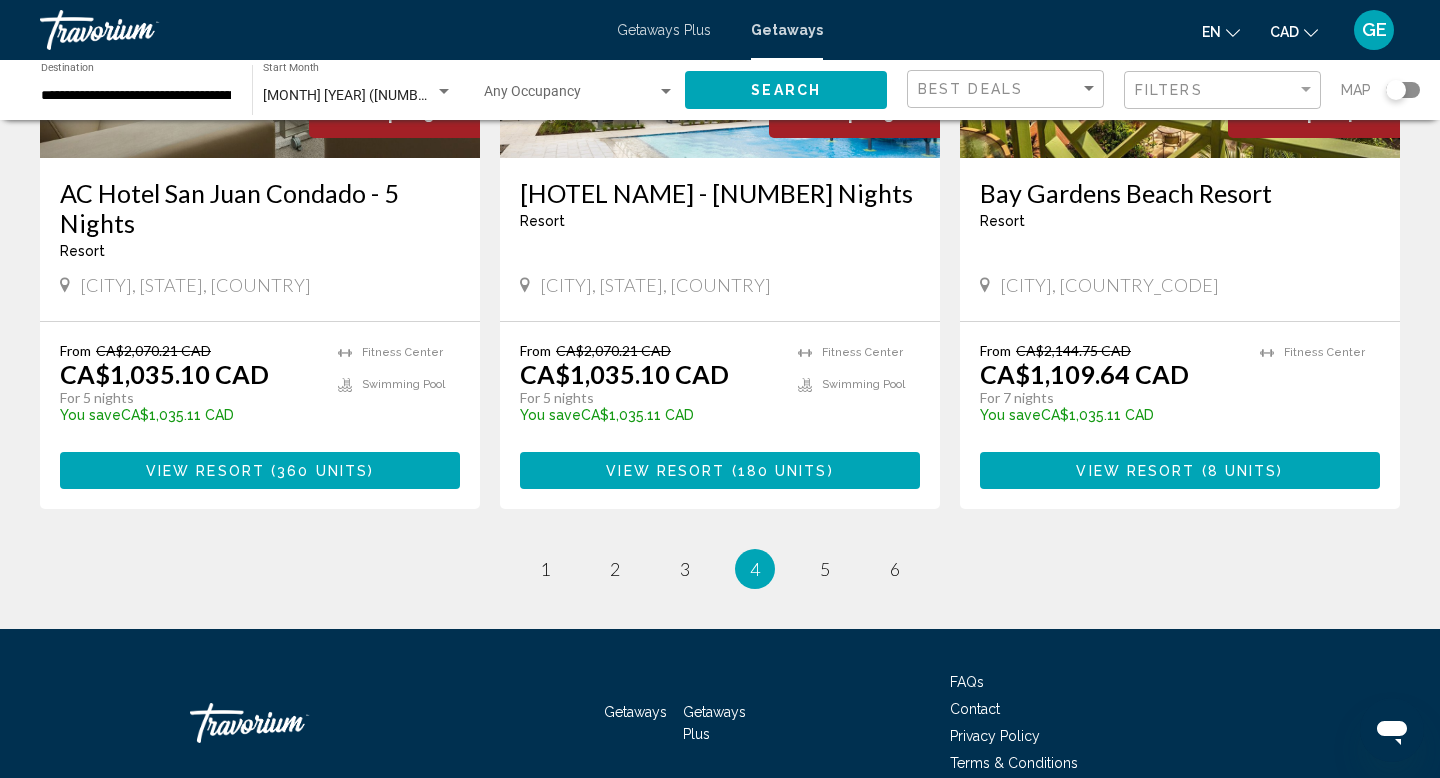 scroll, scrollTop: 2521, scrollLeft: 0, axis: vertical 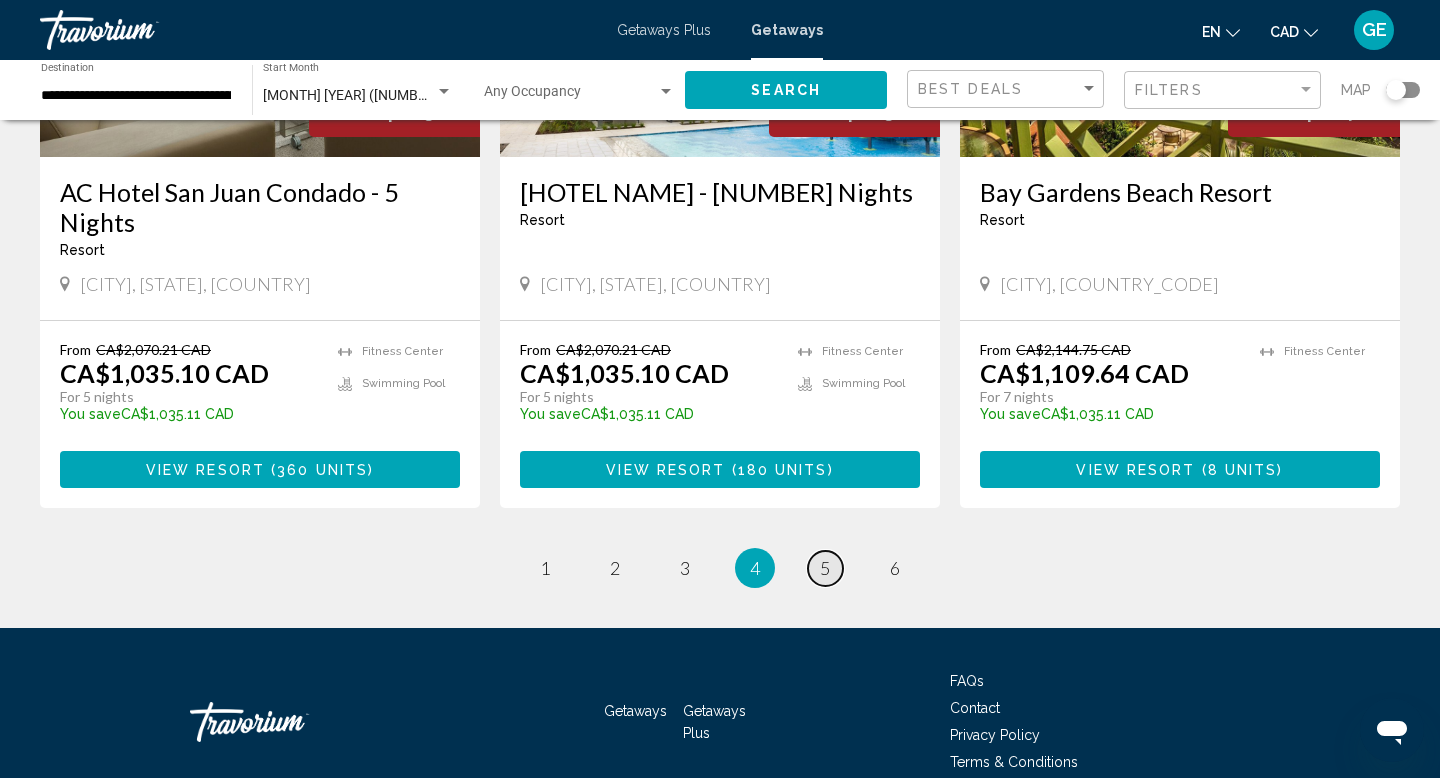click on "5" at bounding box center [825, 568] 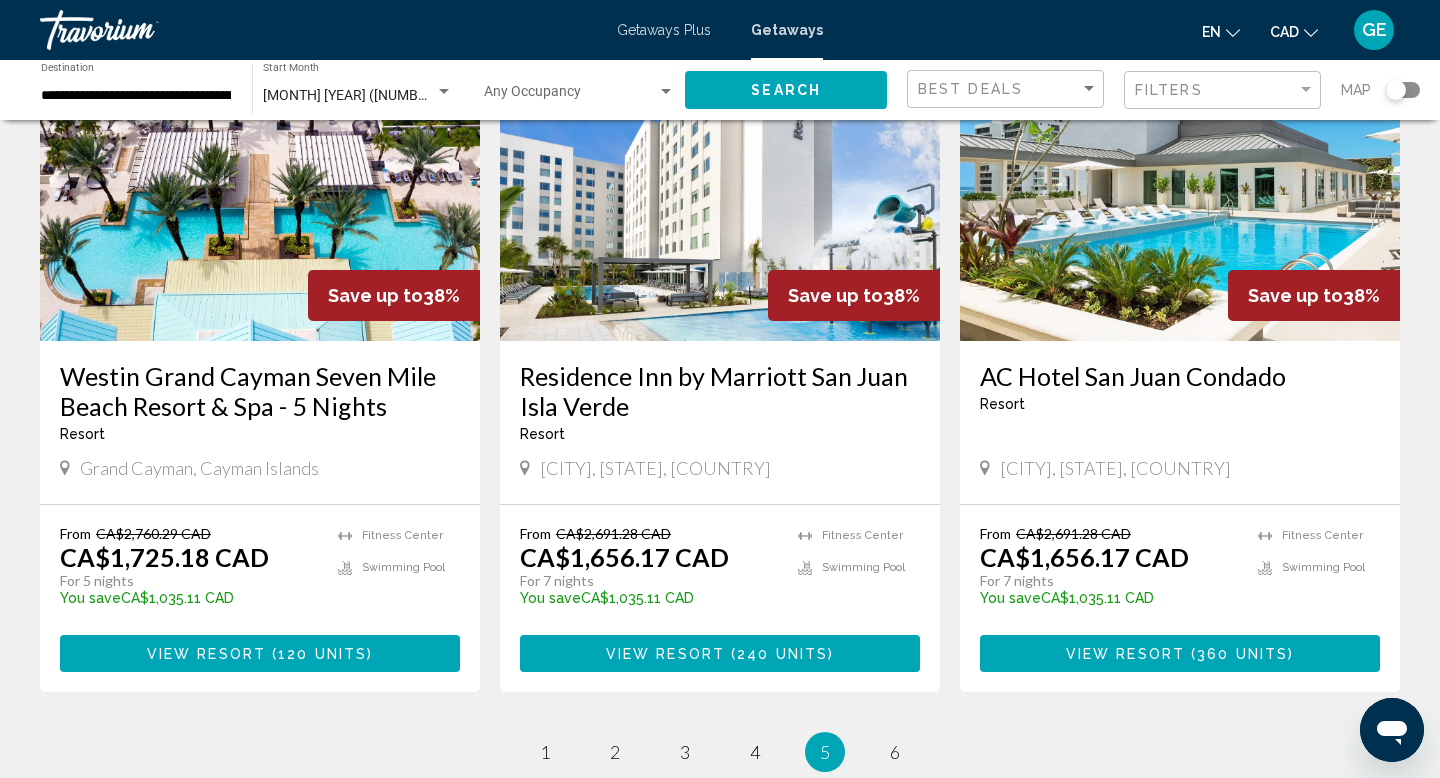 scroll, scrollTop: 2239, scrollLeft: 0, axis: vertical 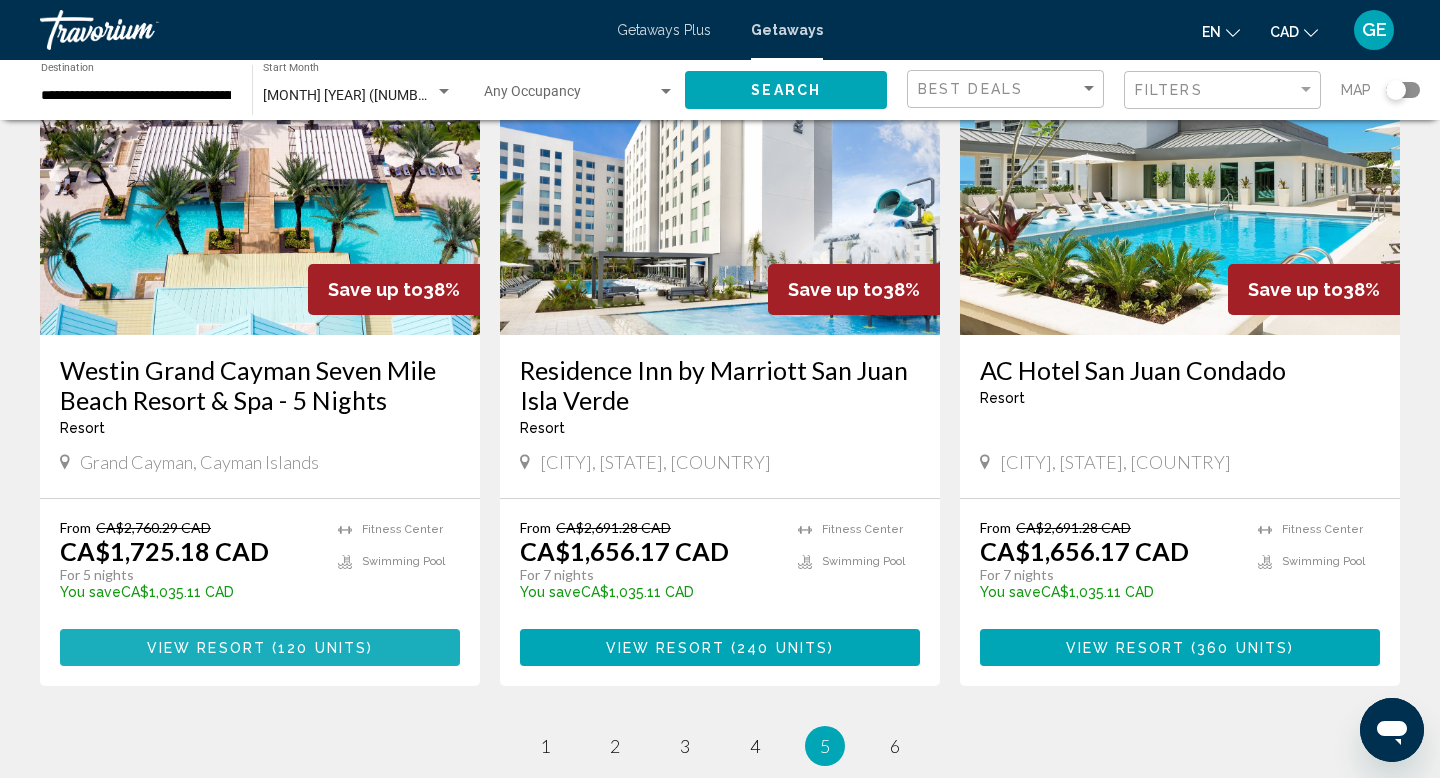 click on "View Resort" at bounding box center (206, 648) 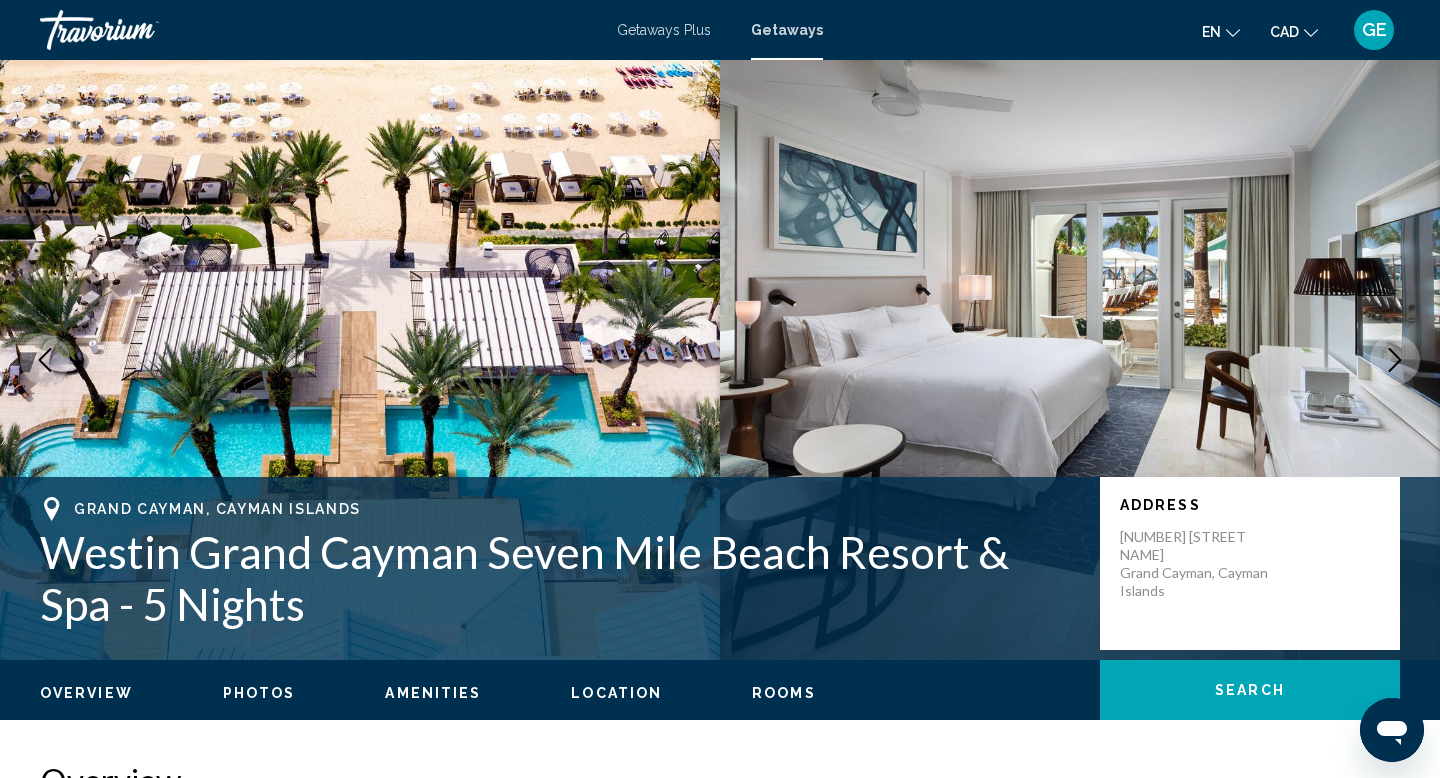 scroll, scrollTop: 2, scrollLeft: 0, axis: vertical 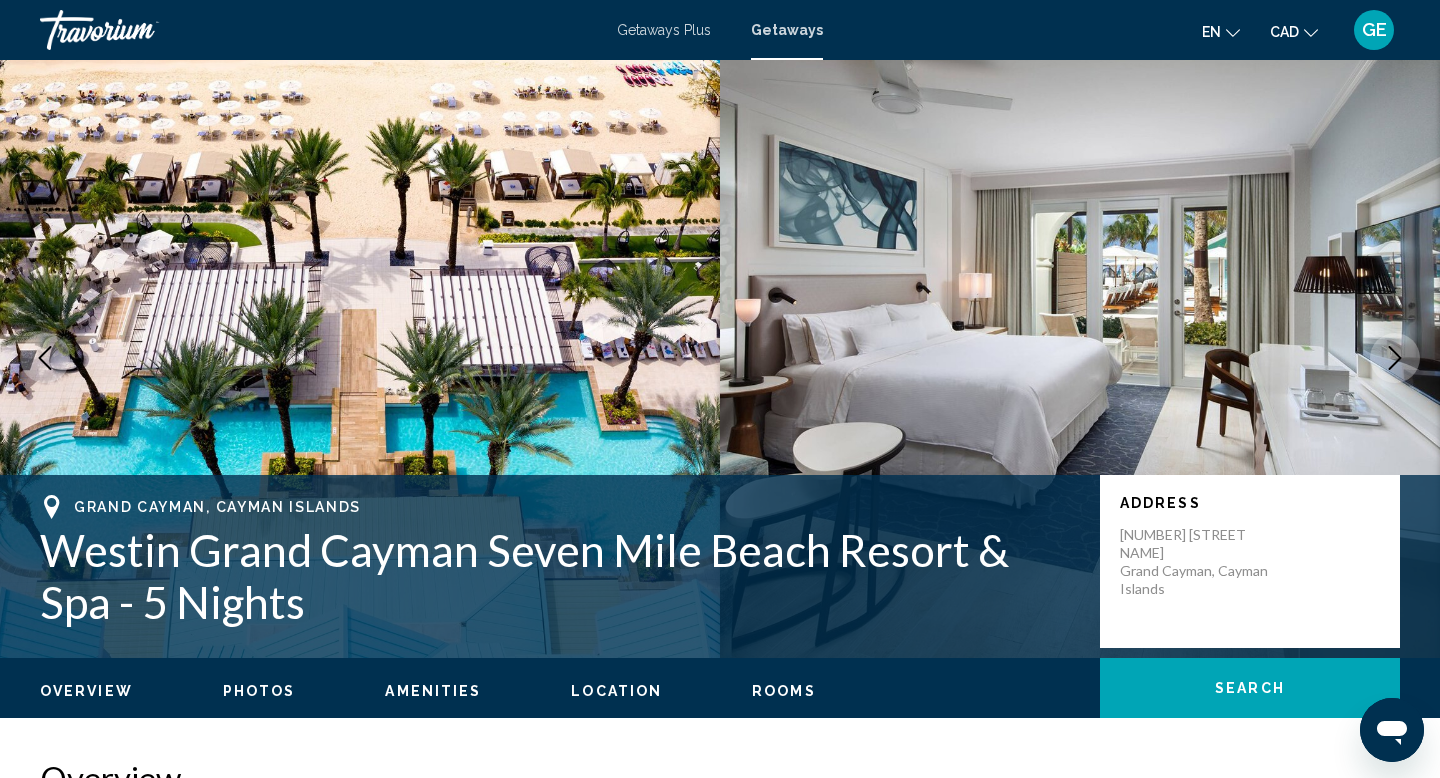 click 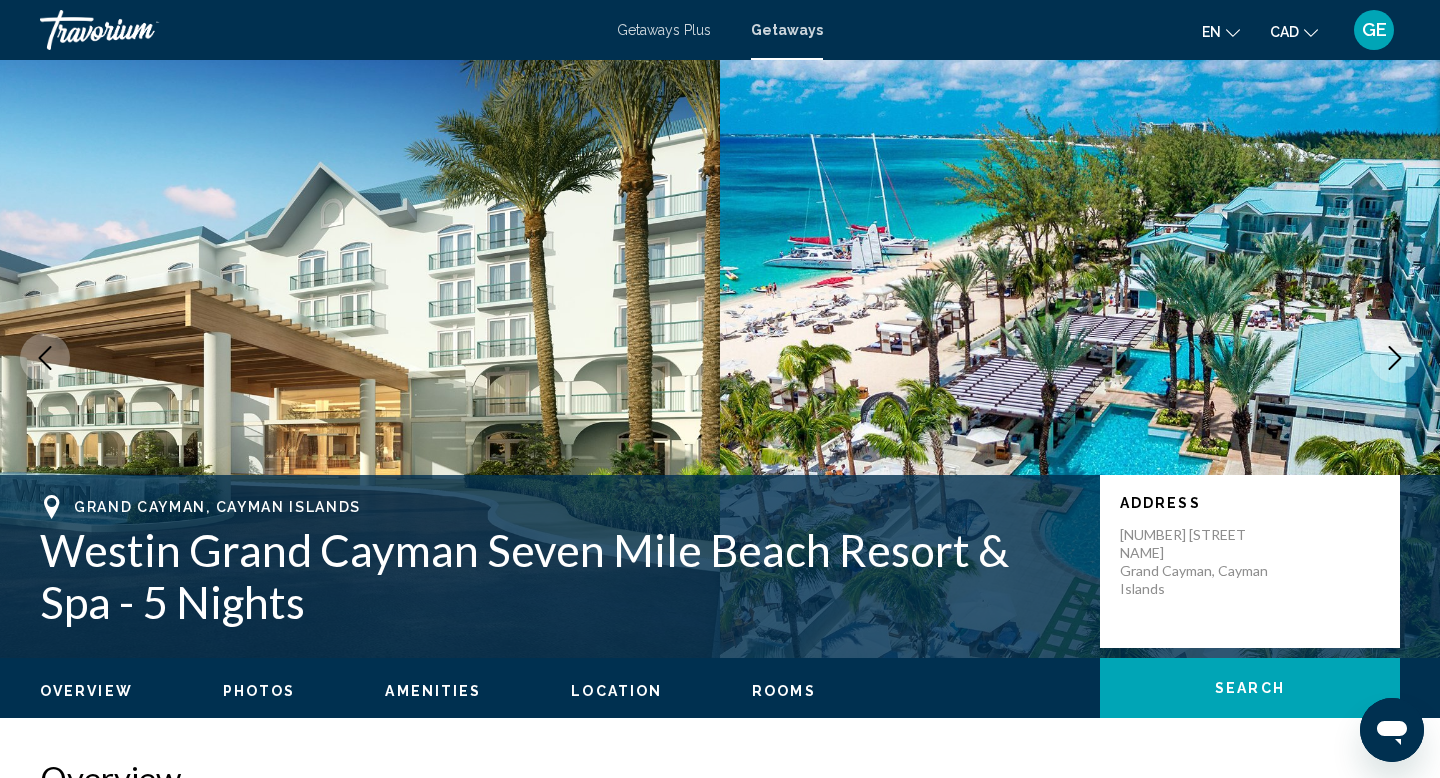 click 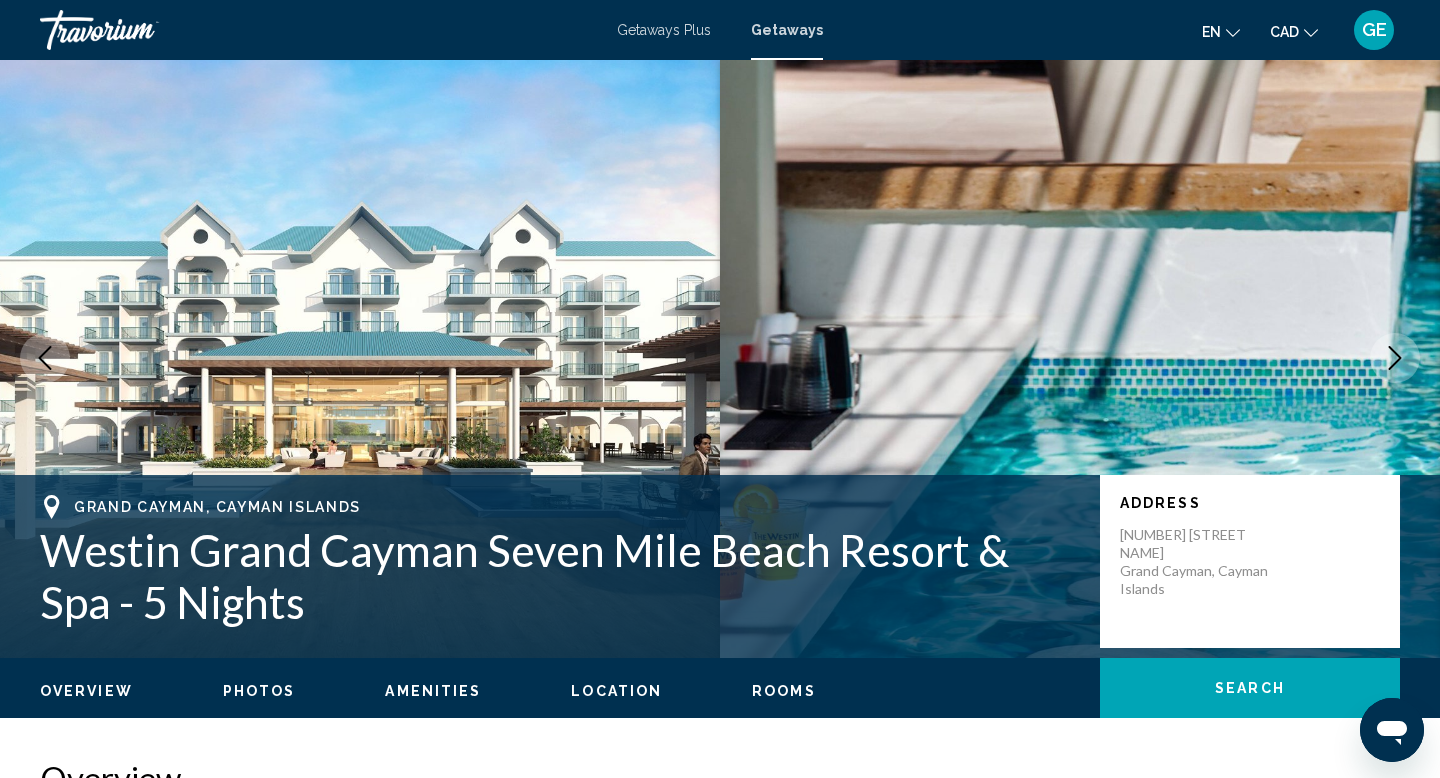 click 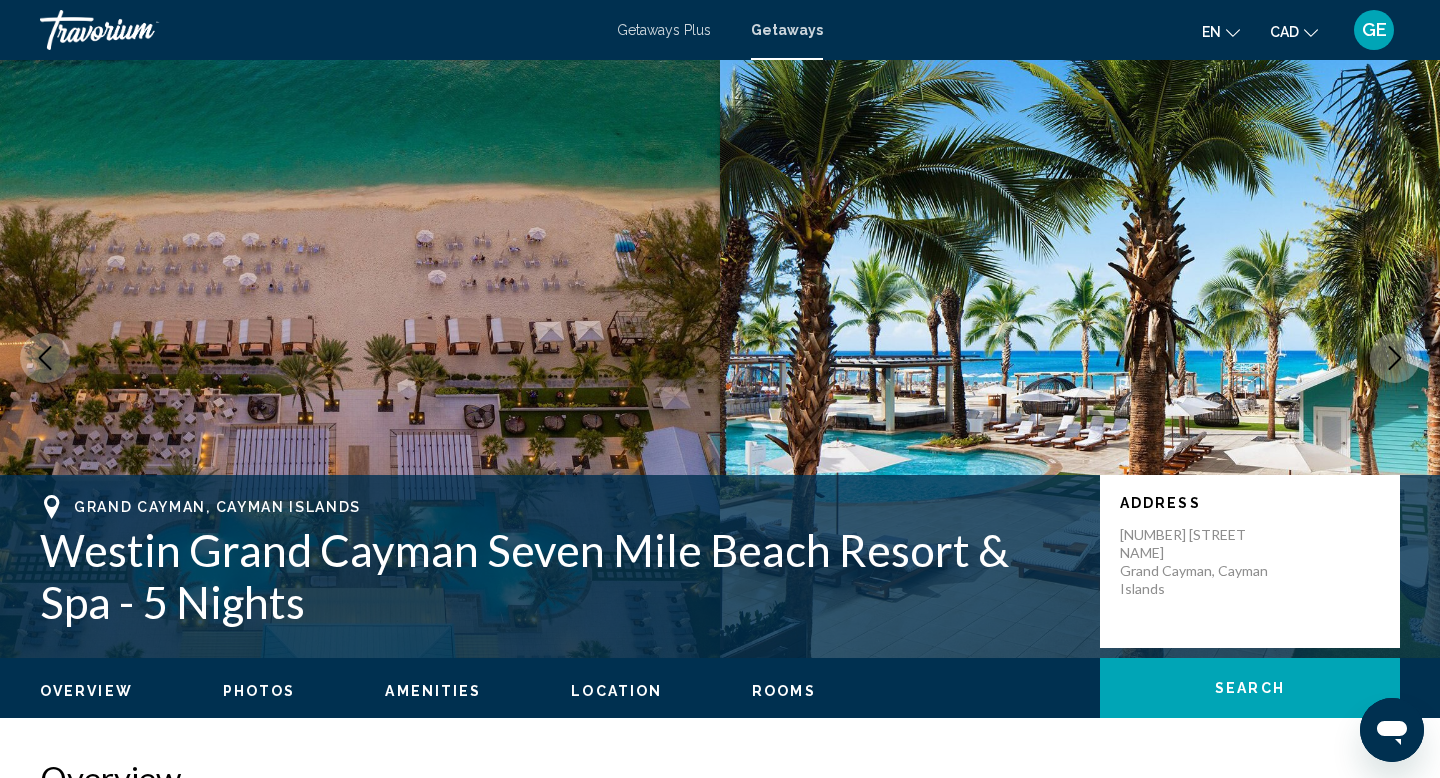 click 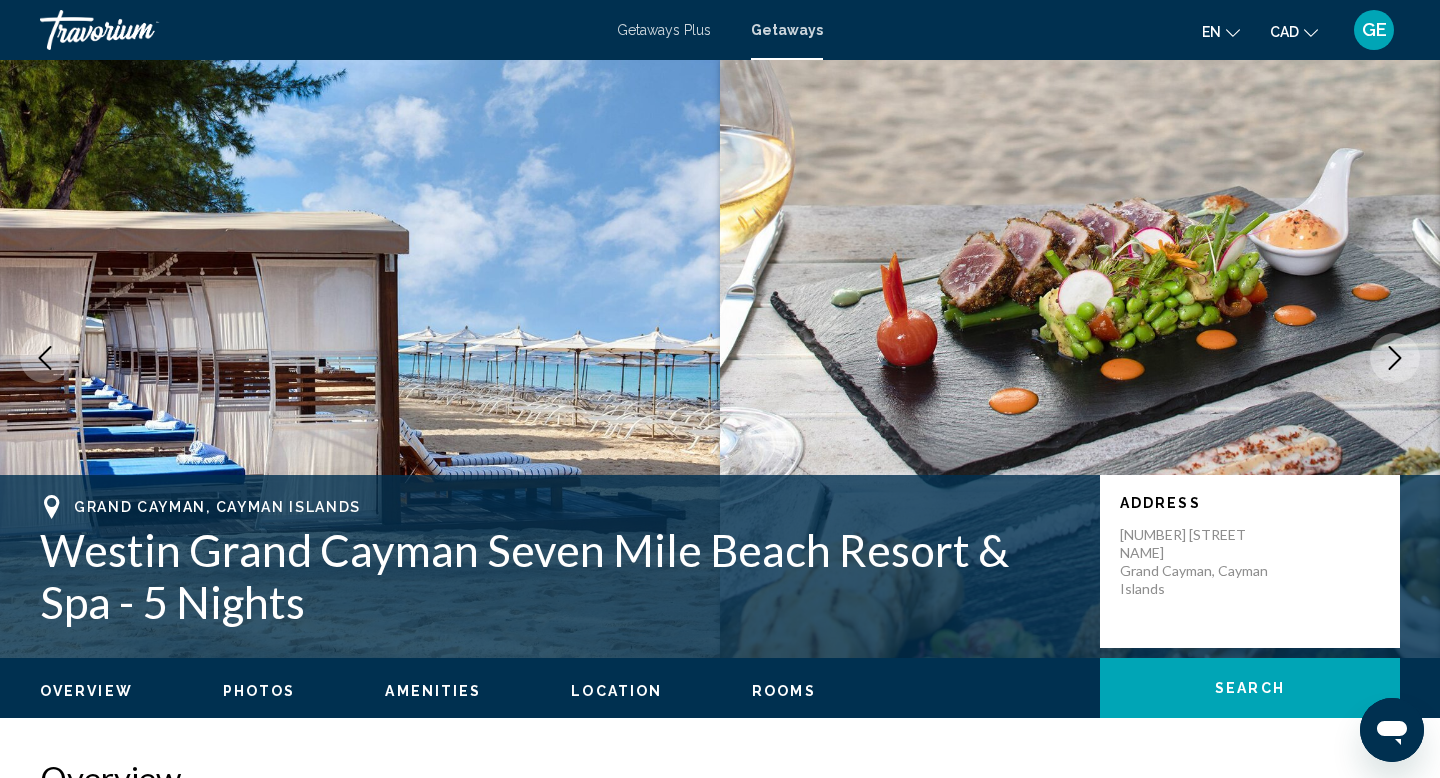 click 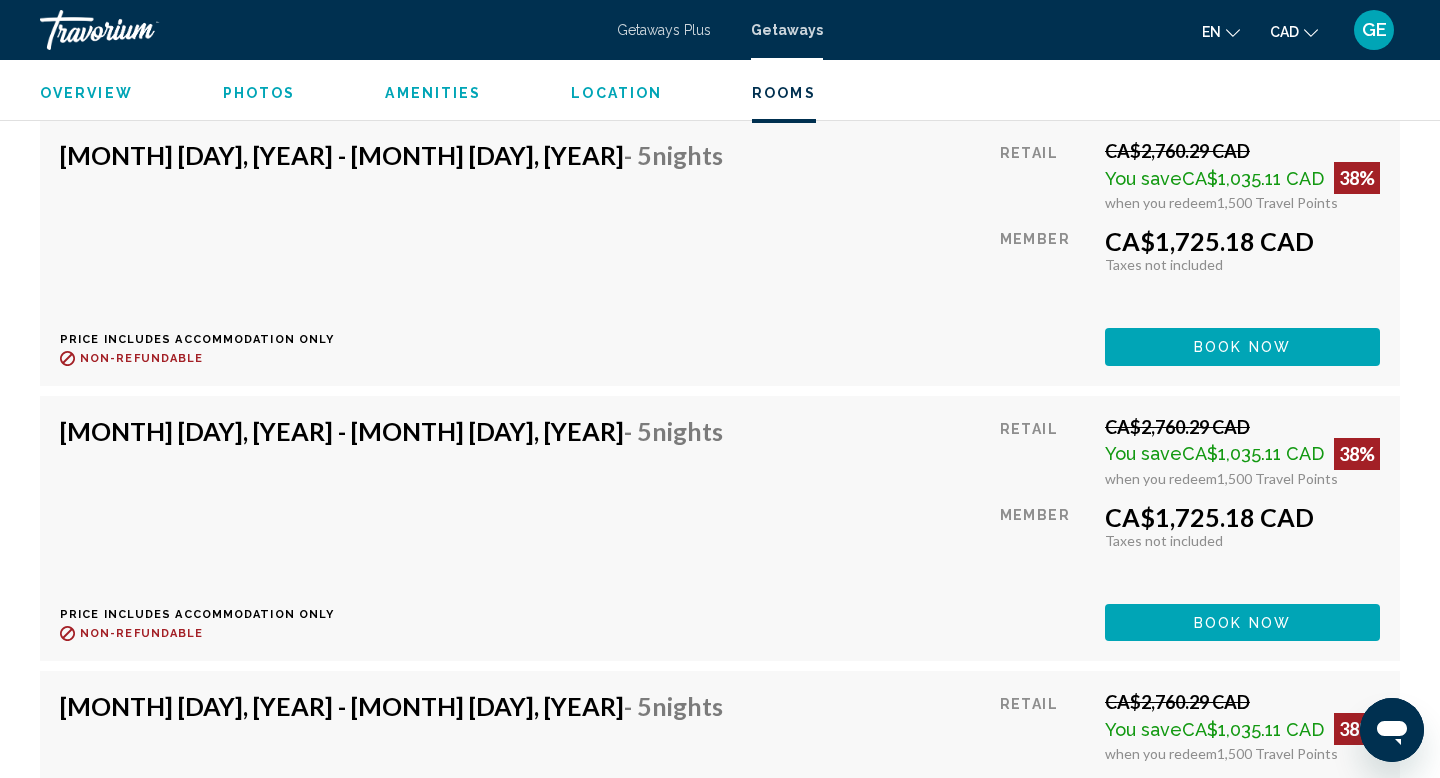 scroll, scrollTop: 6526, scrollLeft: 0, axis: vertical 